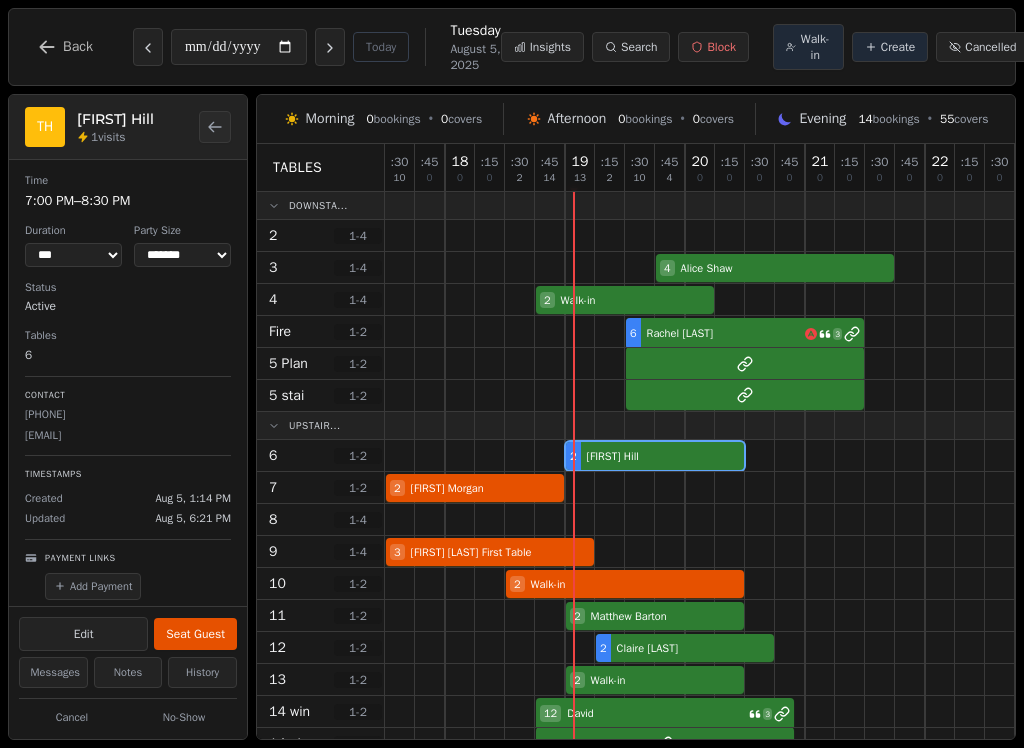 select on "****" 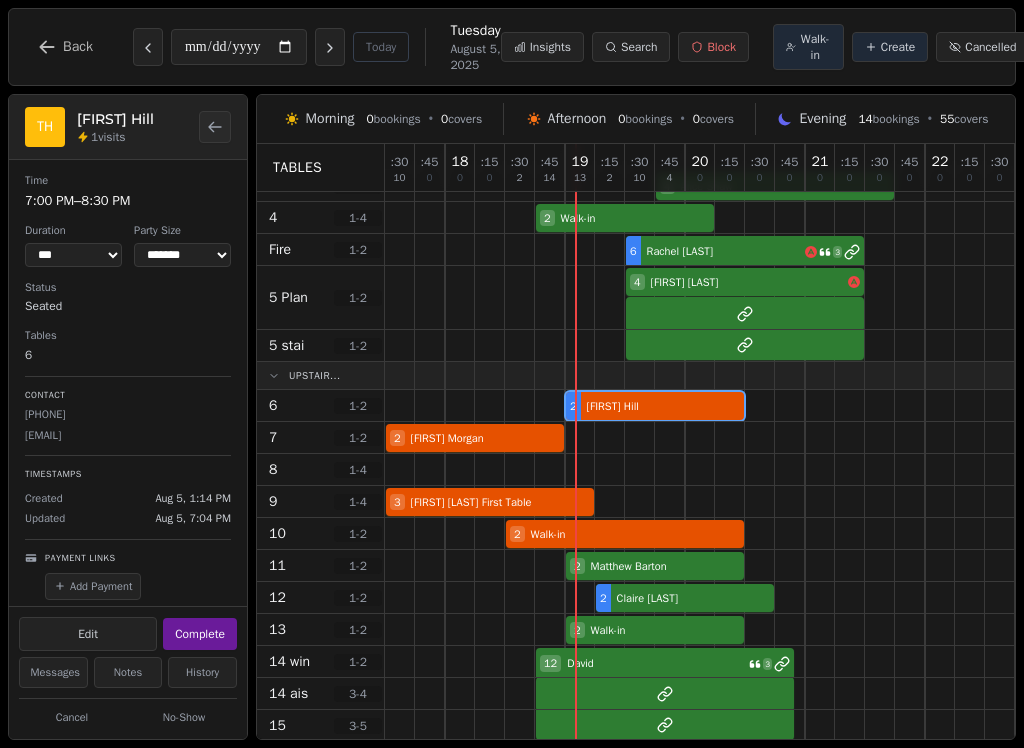 scroll, scrollTop: 88, scrollLeft: 0, axis: vertical 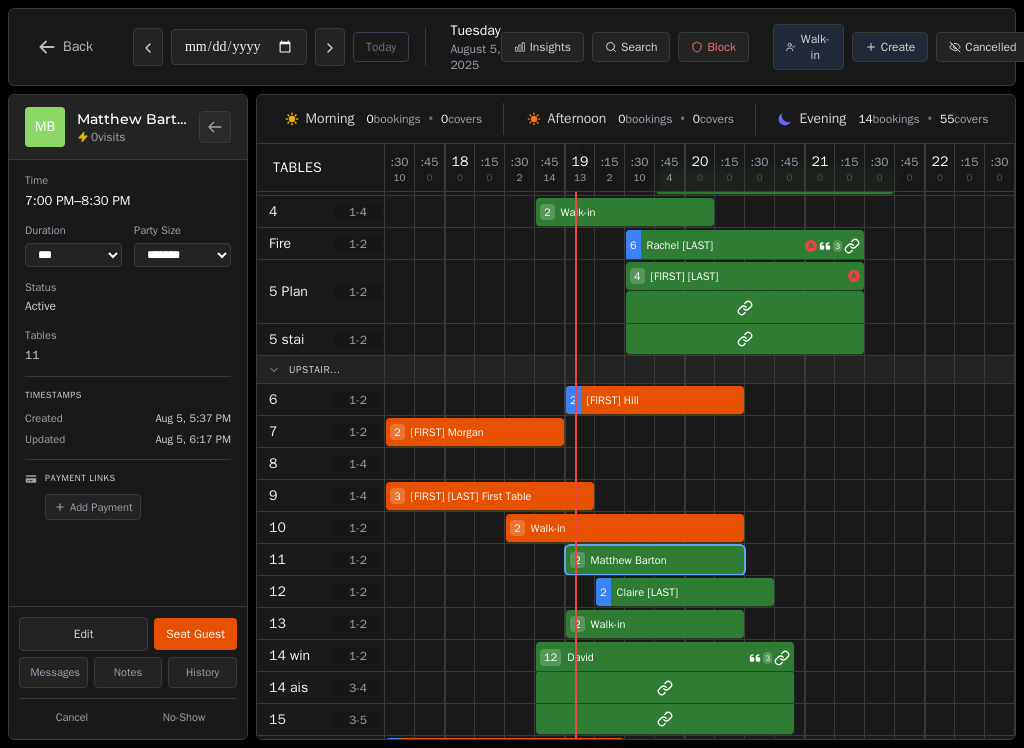 click on "Seat Guest" at bounding box center [195, 634] 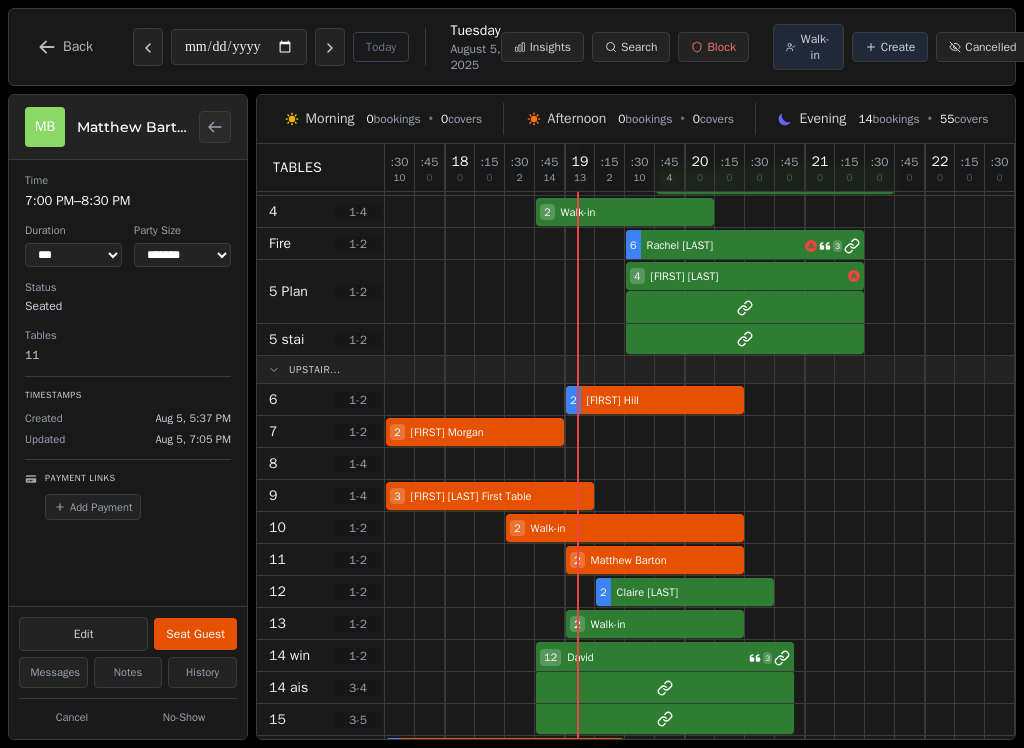 select on "***" 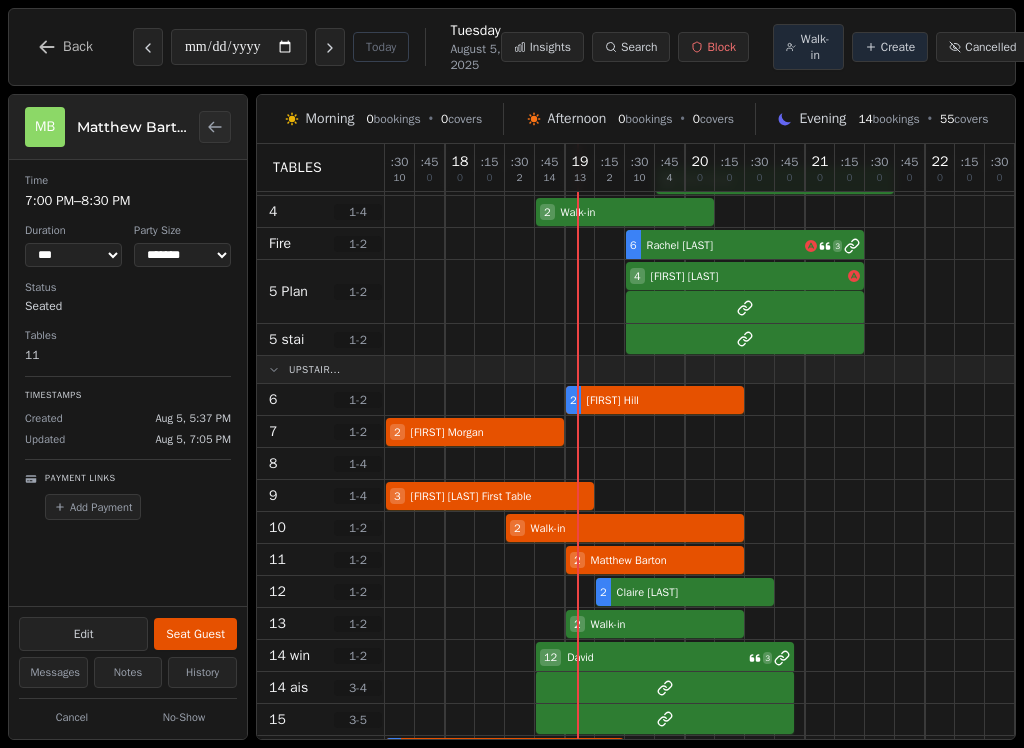 select on "**" 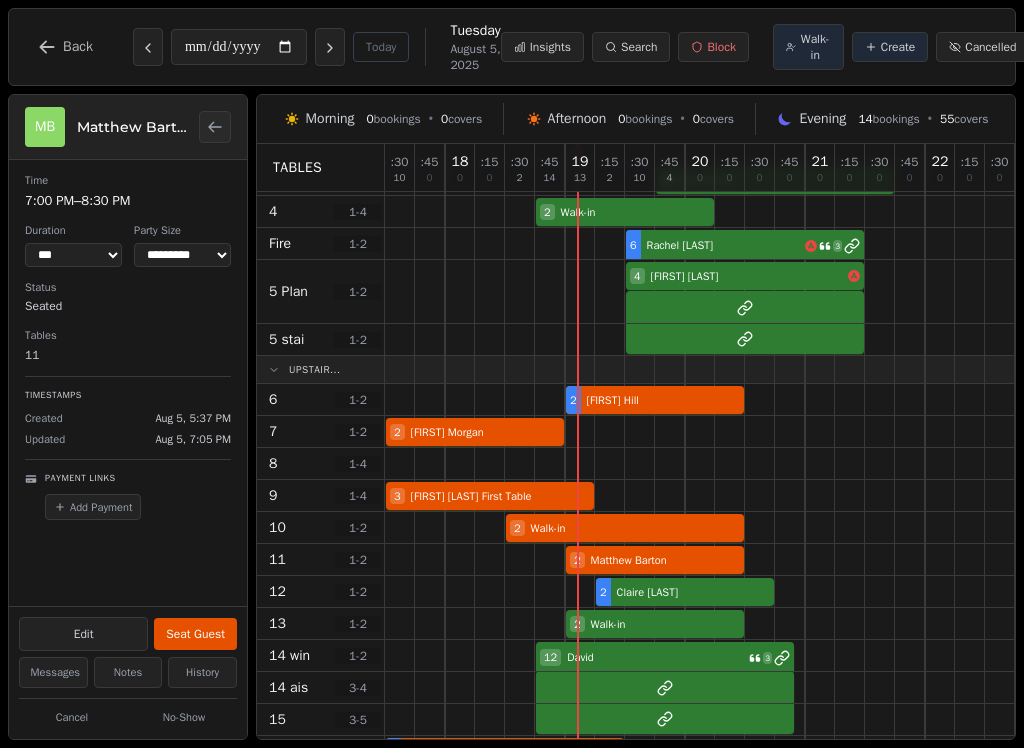 click at bounding box center (610, 655) 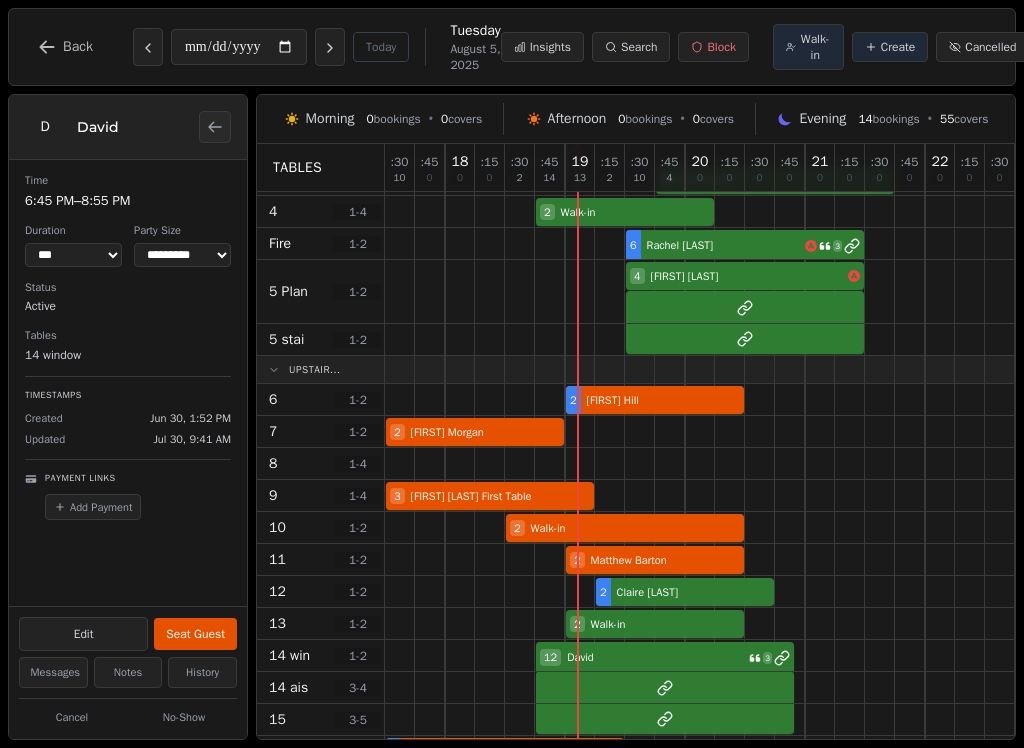 click on "Seat Guest" at bounding box center (195, 634) 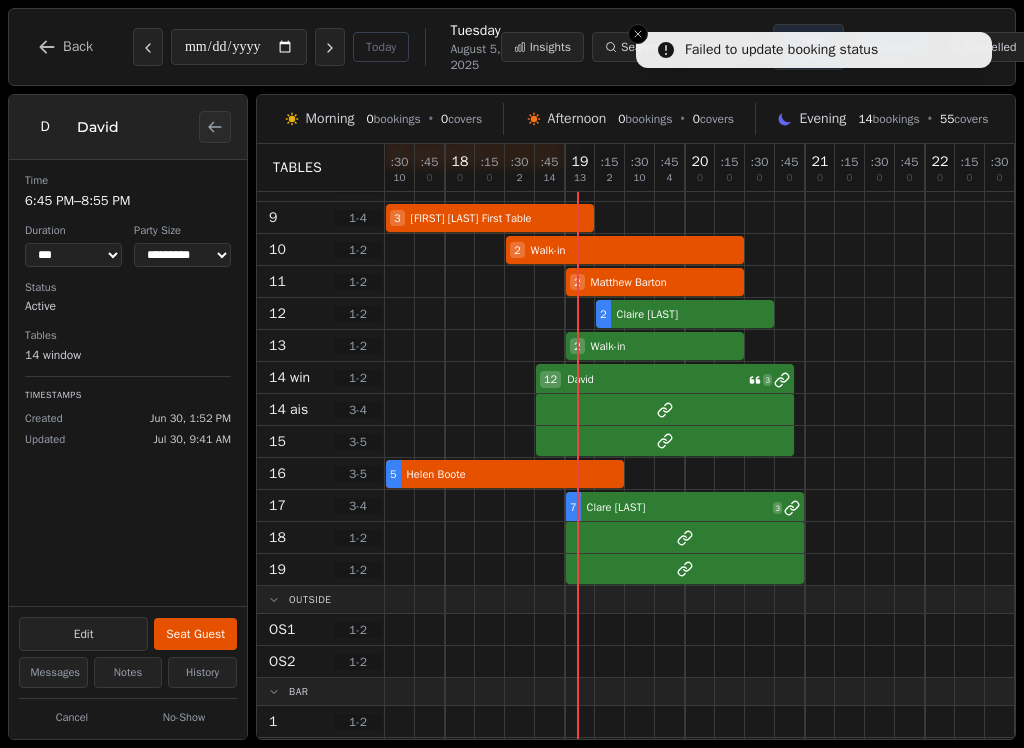 scroll, scrollTop: 366, scrollLeft: 0, axis: vertical 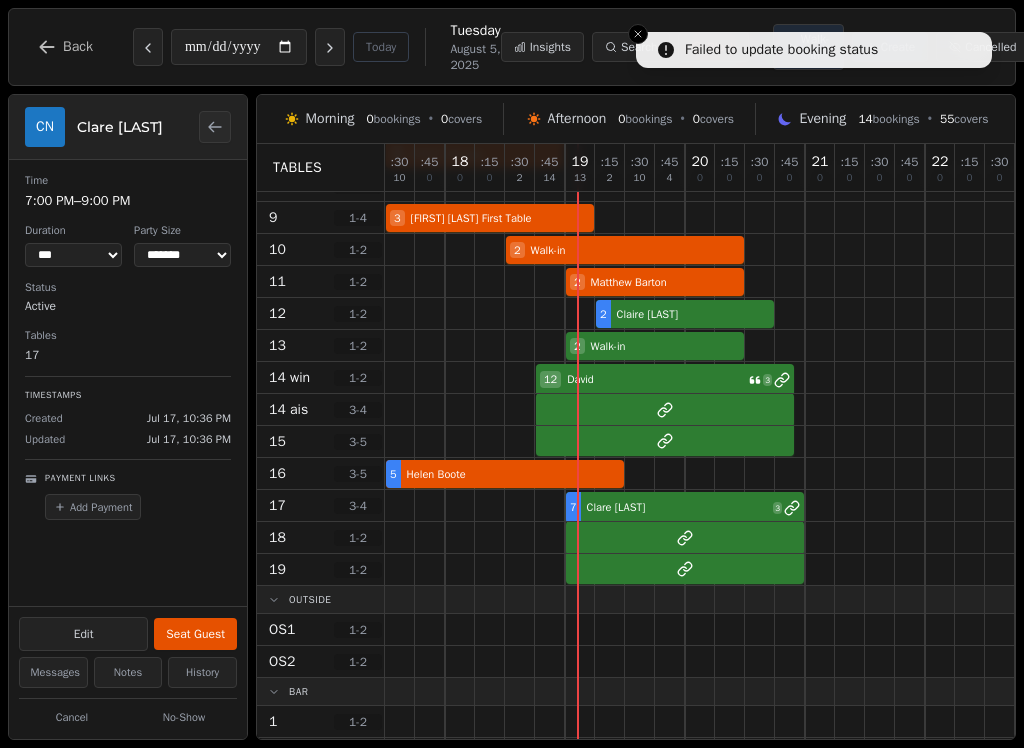 click on "Seat Guest" at bounding box center [195, 634] 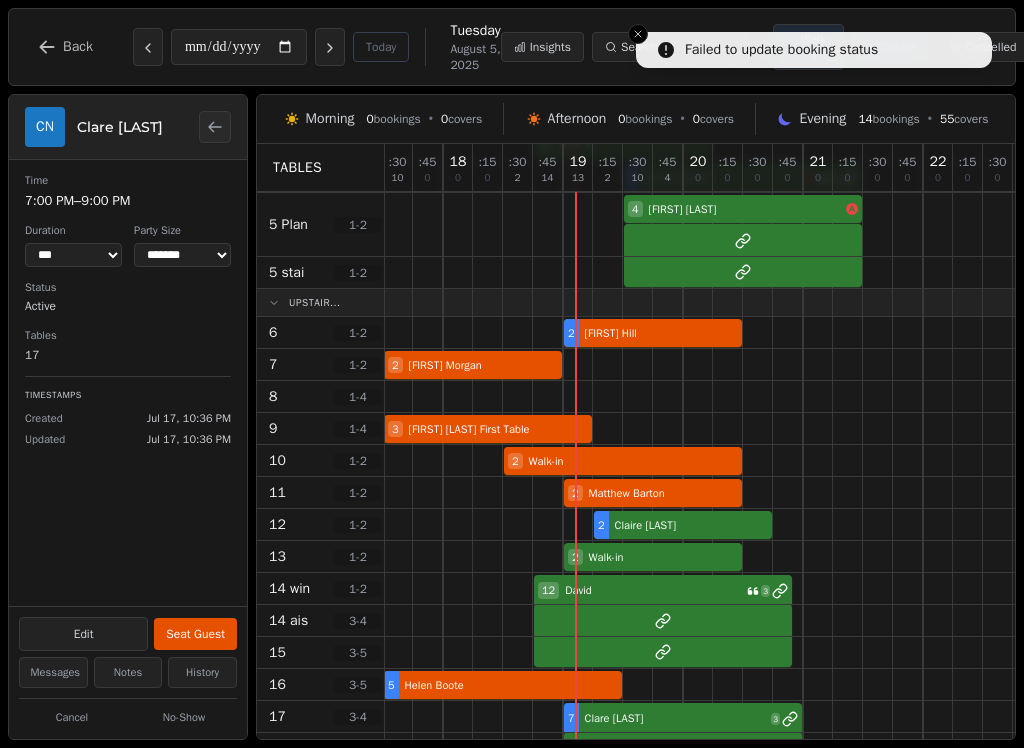 scroll, scrollTop: 153, scrollLeft: 2, axis: both 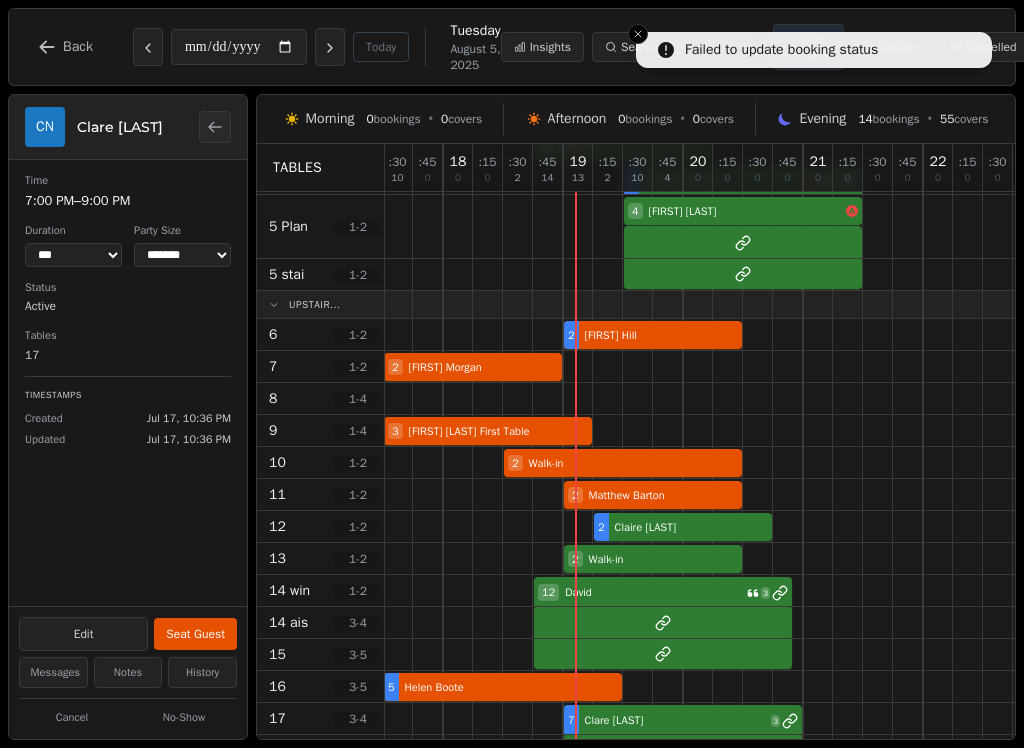 click at bounding box center [638, 34] 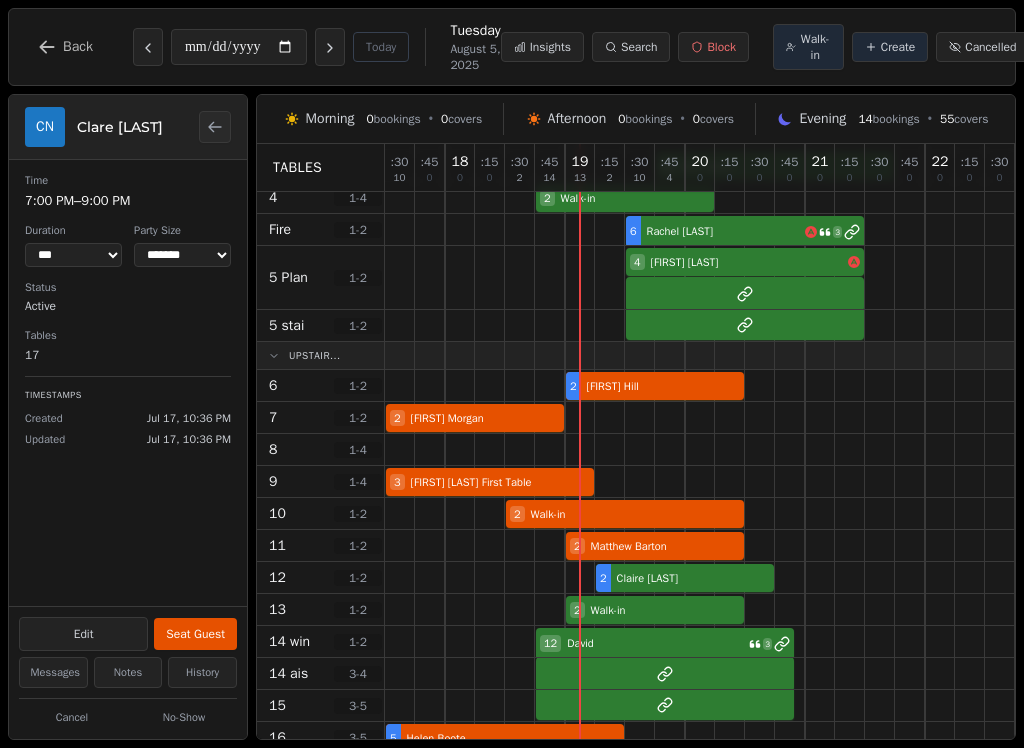 scroll, scrollTop: 98, scrollLeft: 0, axis: vertical 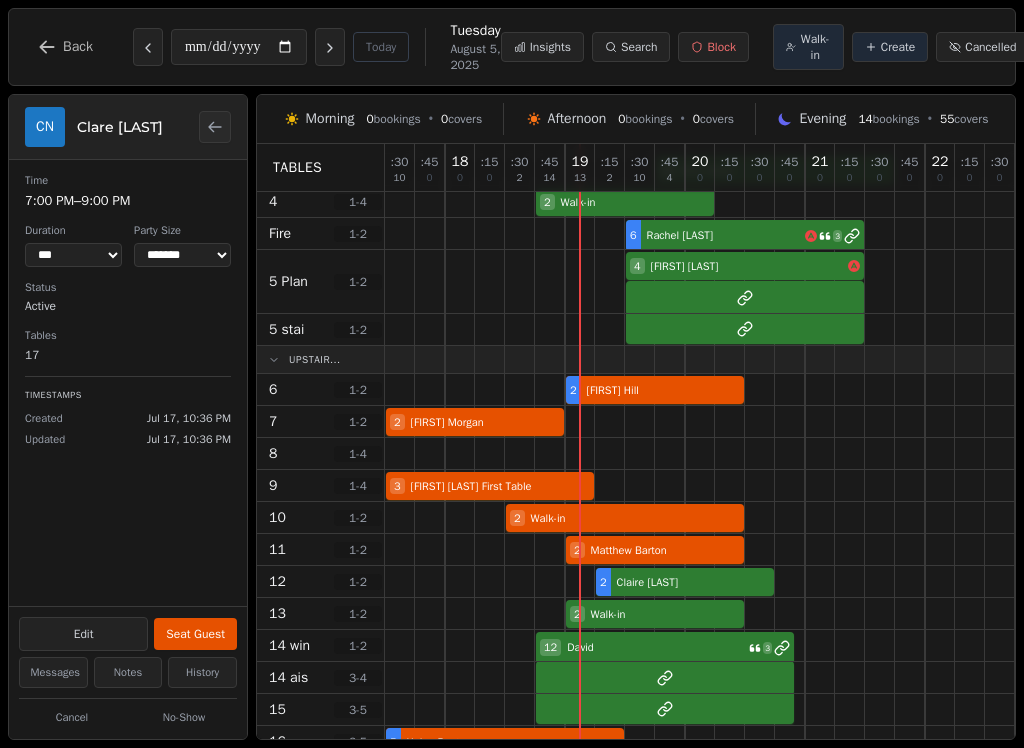 click on "Walk-in" at bounding box center (815, 47) 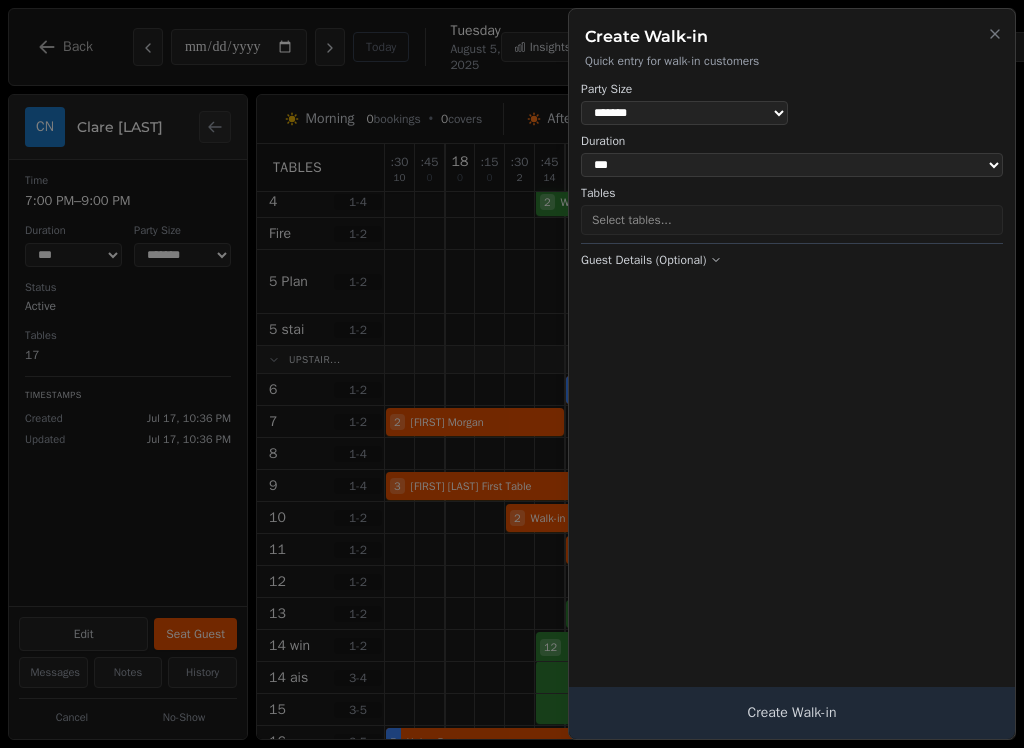 select on "****" 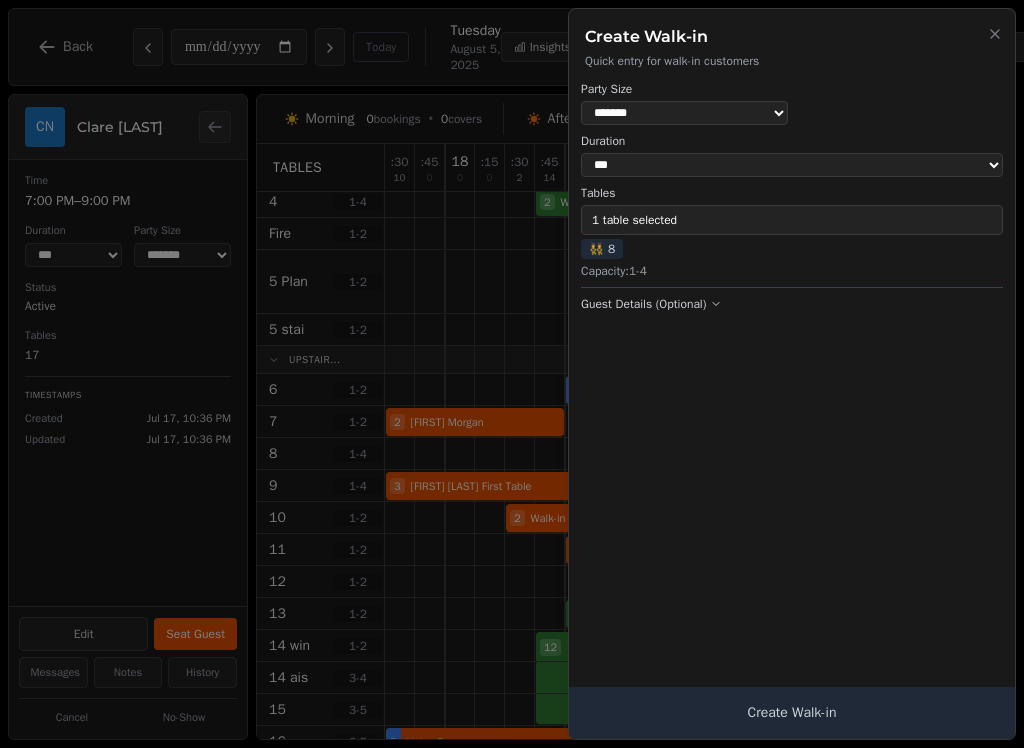 select on "*" 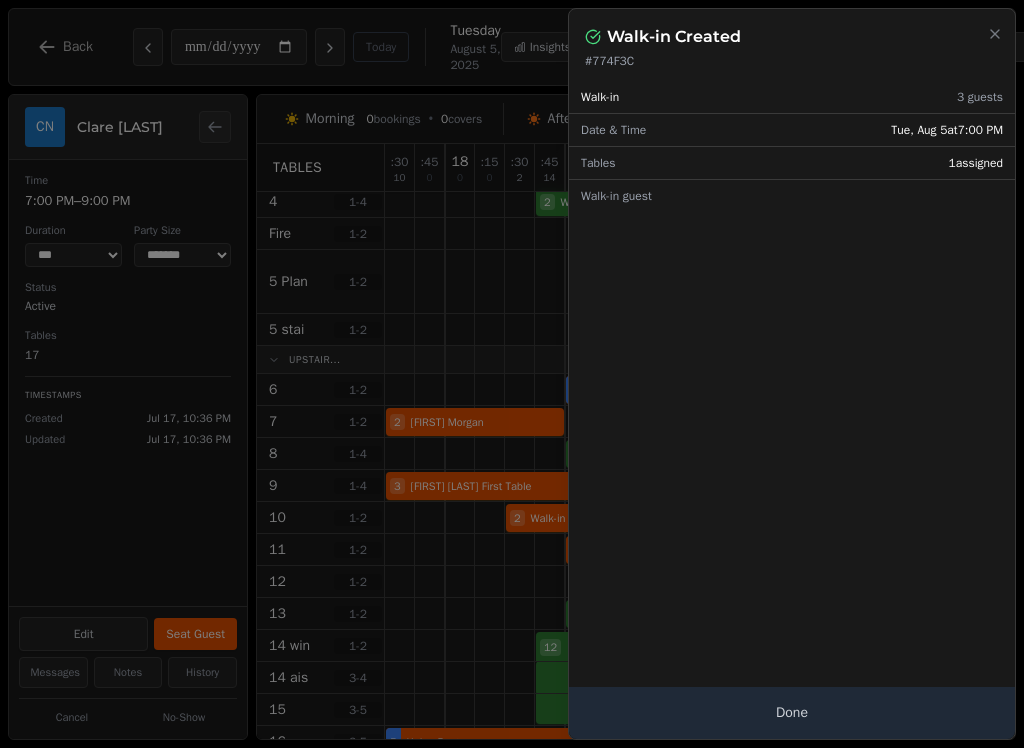 click on "Done" at bounding box center [792, 713] 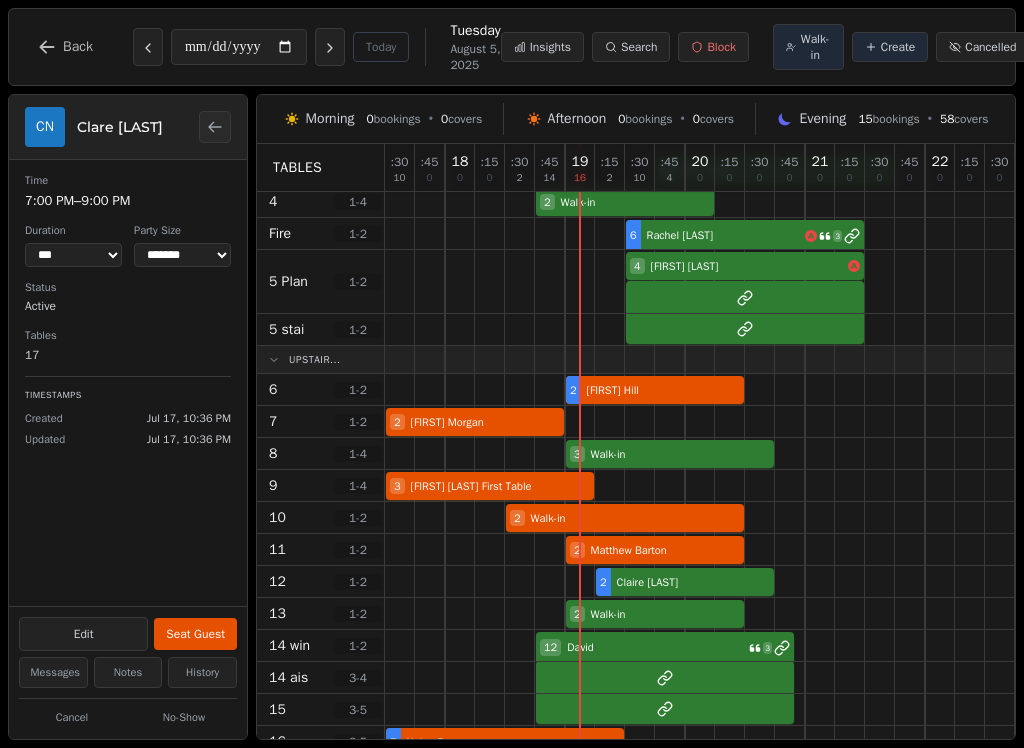 select on "****" 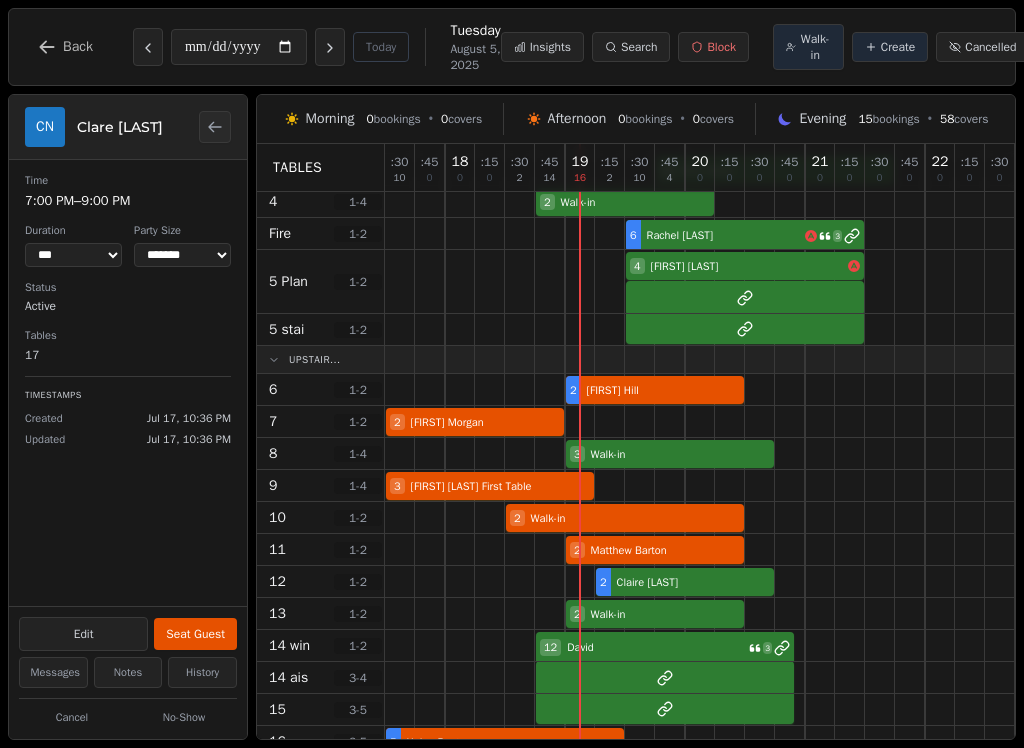 select on "*" 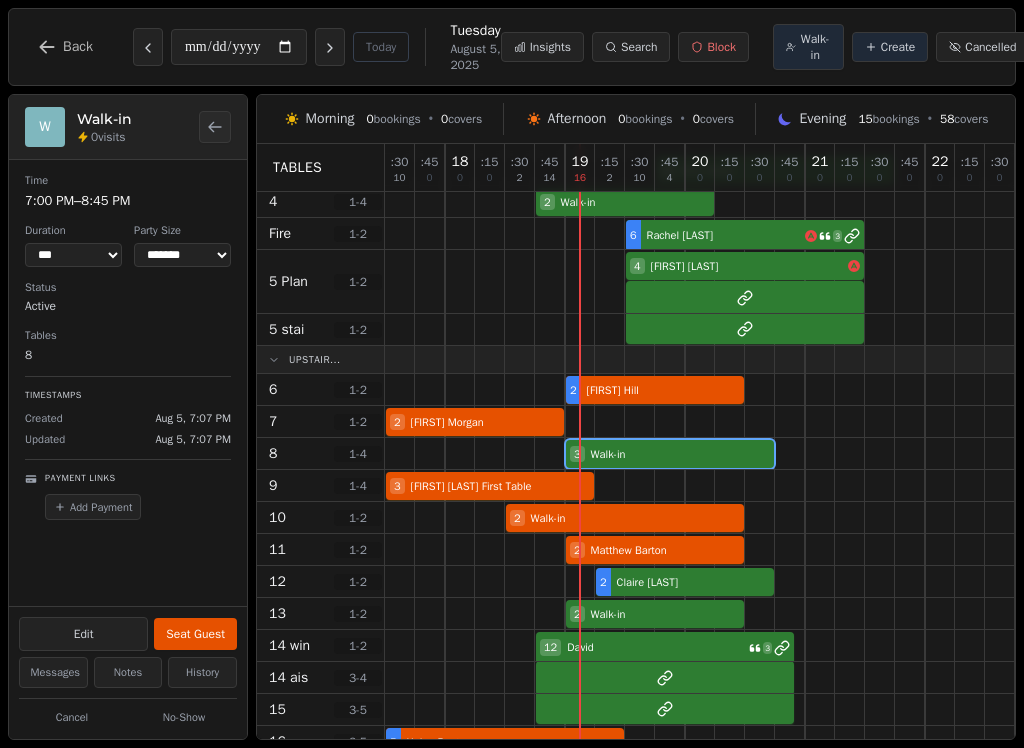 click on "Seat Guest" at bounding box center (195, 634) 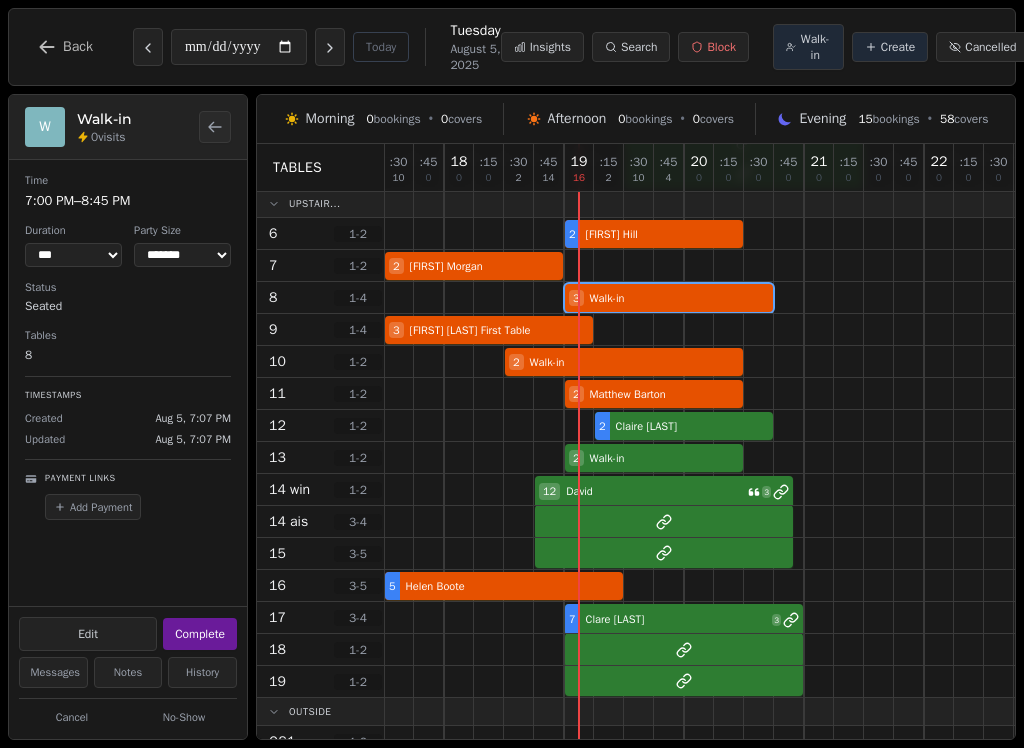 scroll, scrollTop: 258, scrollLeft: 2, axis: both 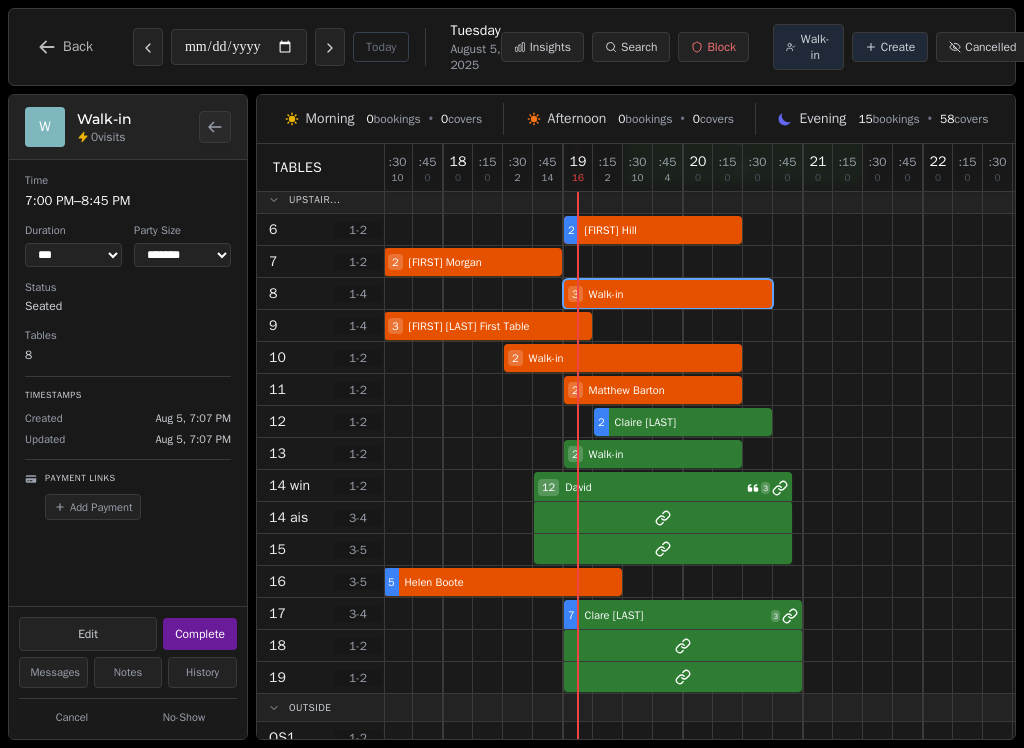 select on "***" 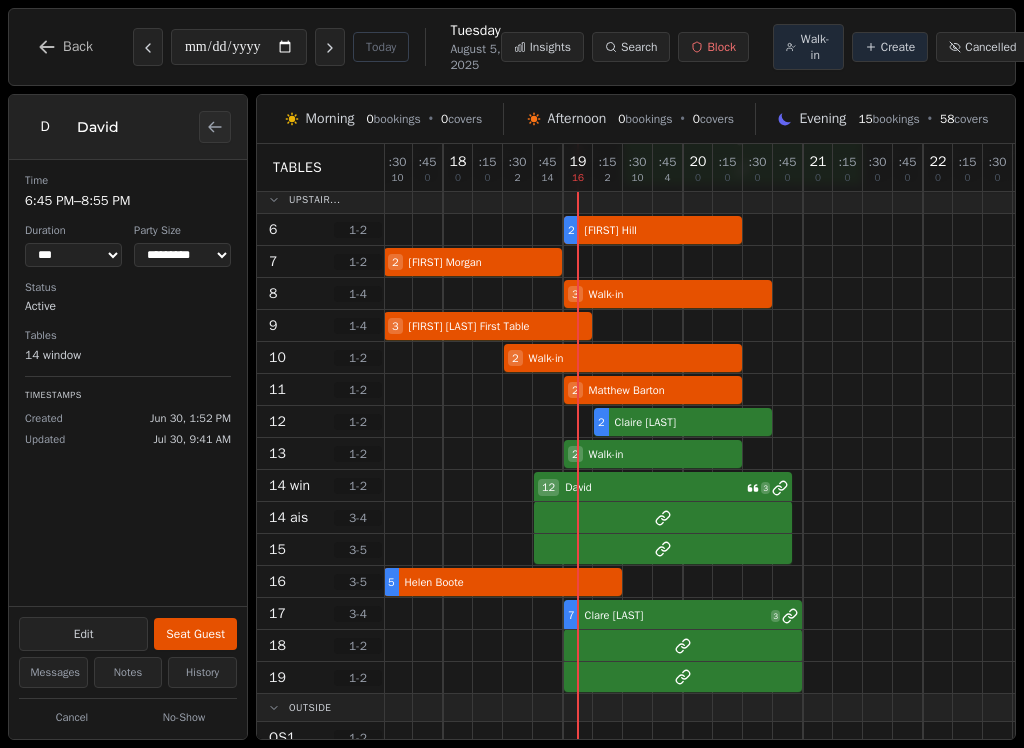 click on "12 [FIRST] 3" at bounding box center [728, 486] 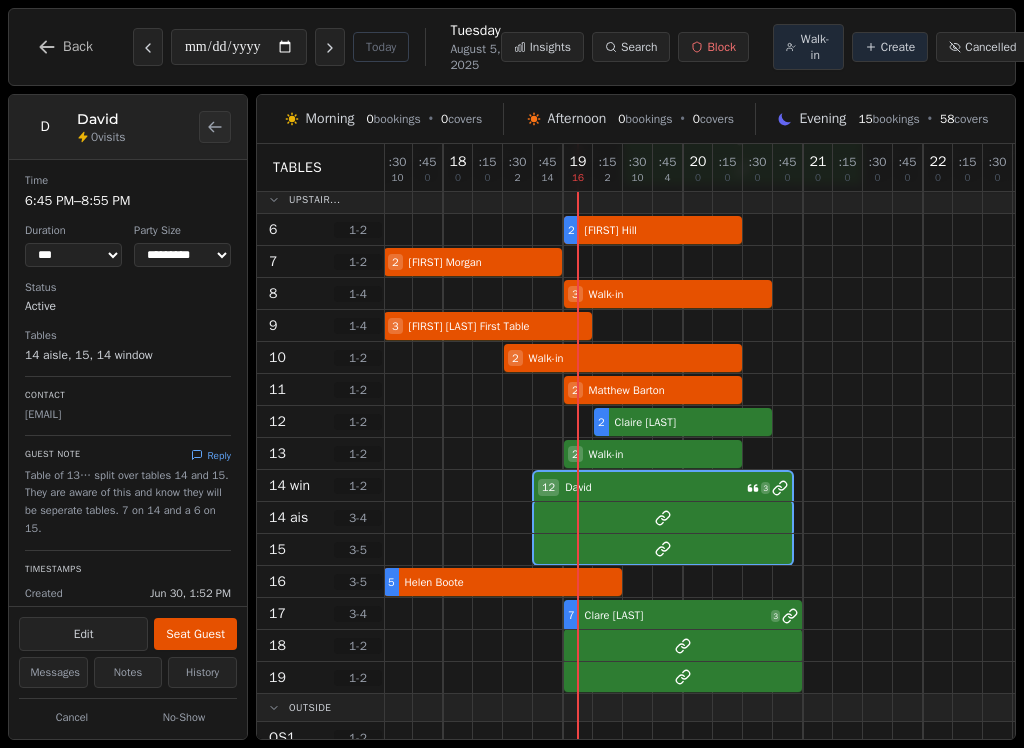 click on "Seat Guest" at bounding box center (195, 634) 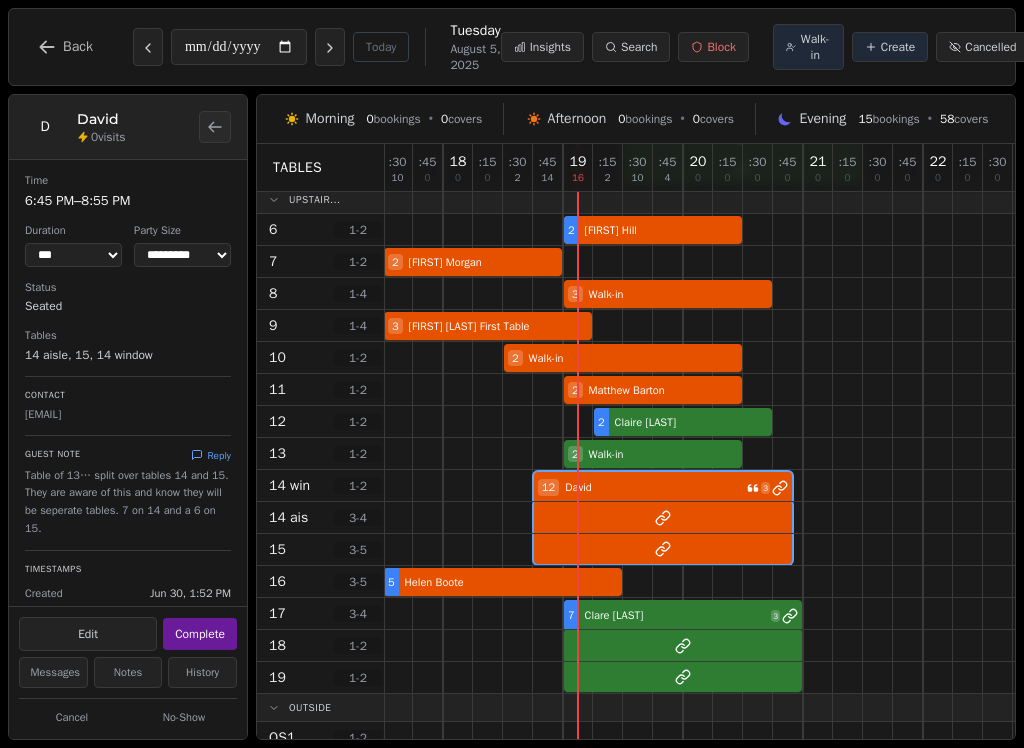 select on "****" 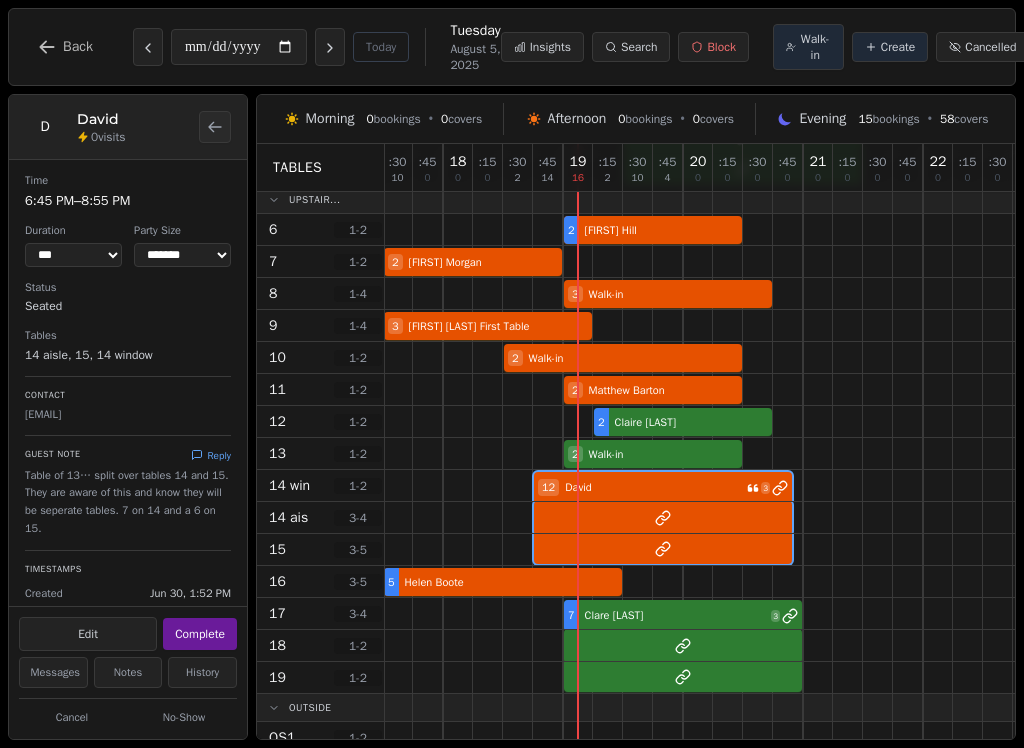 click at bounding box center (638, 613) 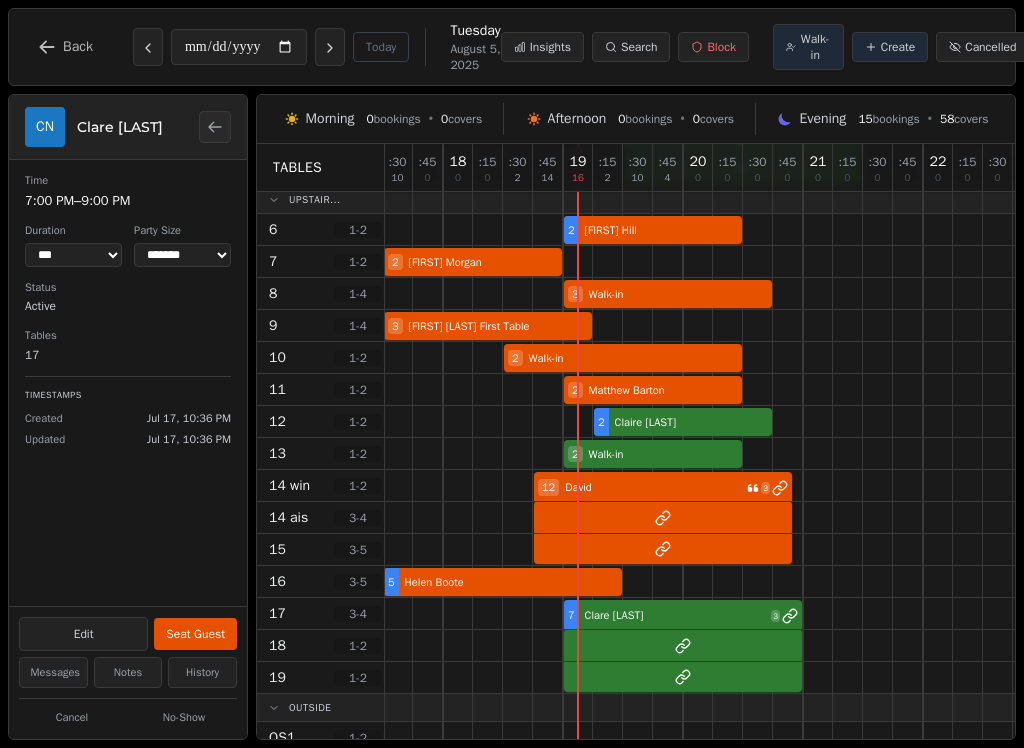 click on "Seat Guest" at bounding box center [195, 634] 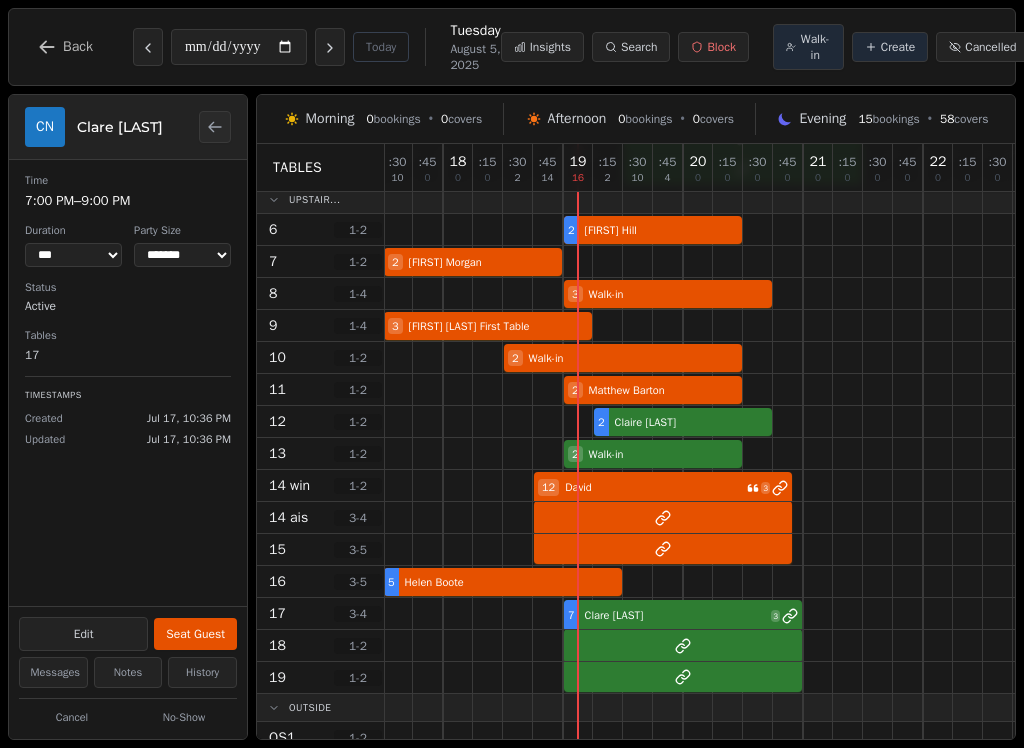 click on "Seat Guest" at bounding box center (195, 634) 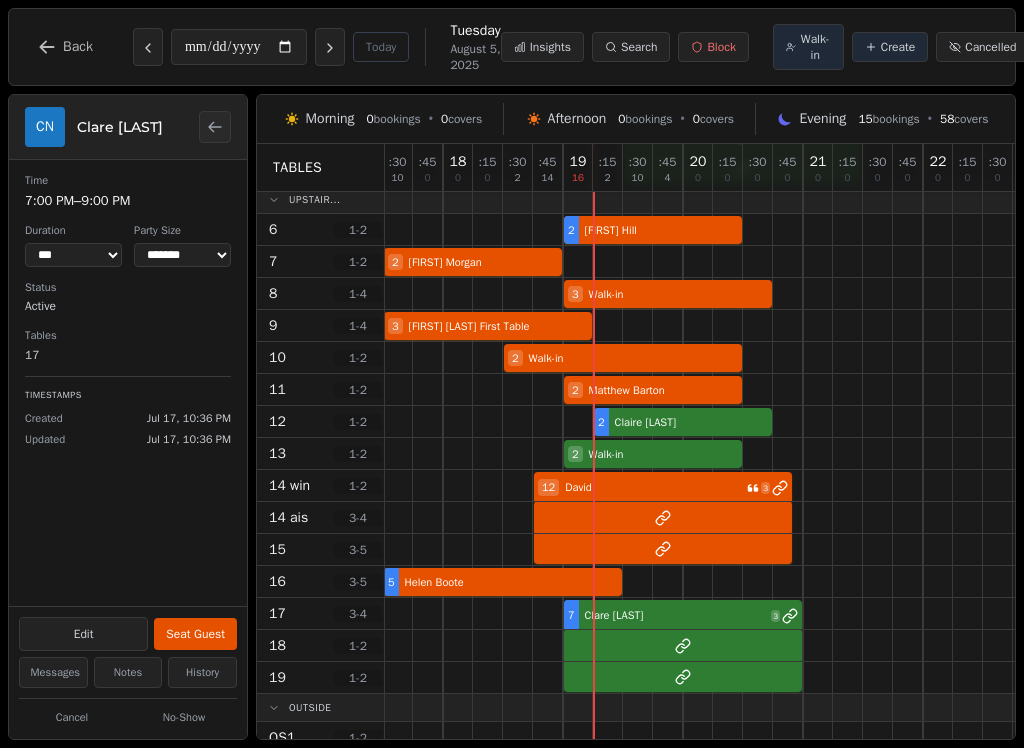 select on "****" 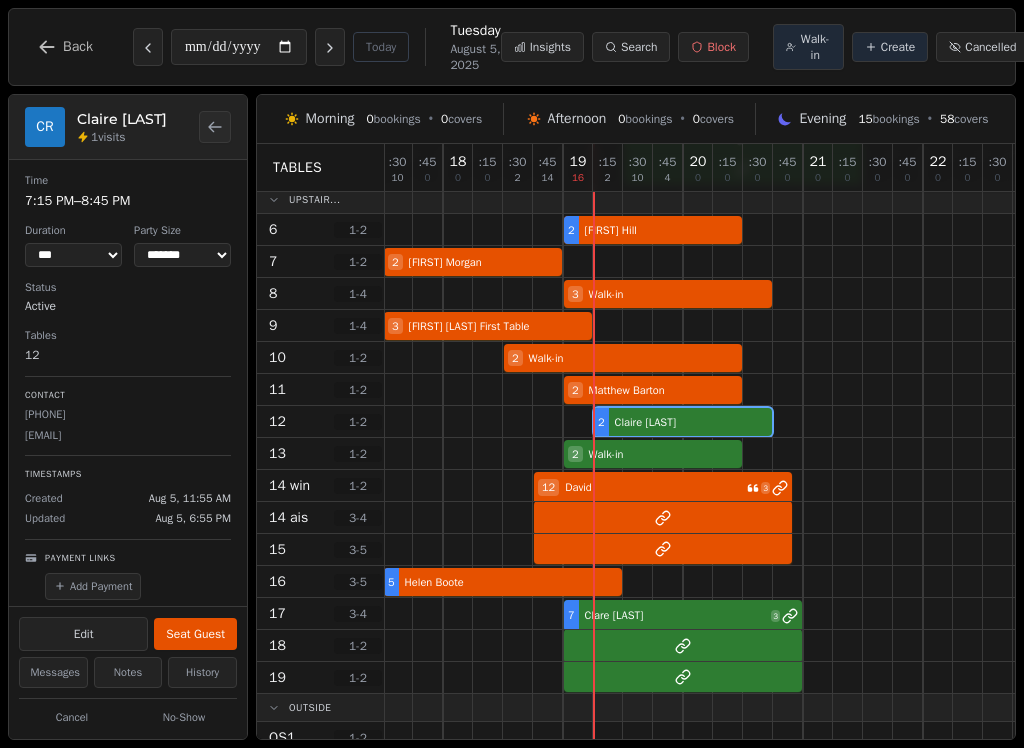 click on "Seat Guest" at bounding box center [195, 634] 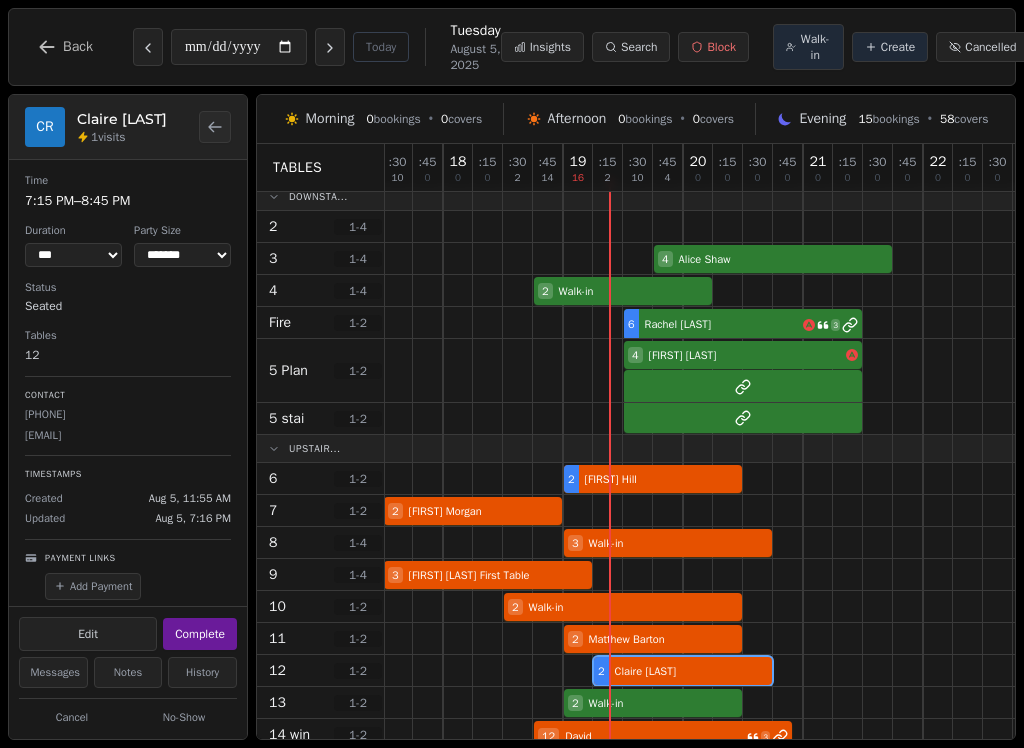 scroll, scrollTop: 11, scrollLeft: 2, axis: both 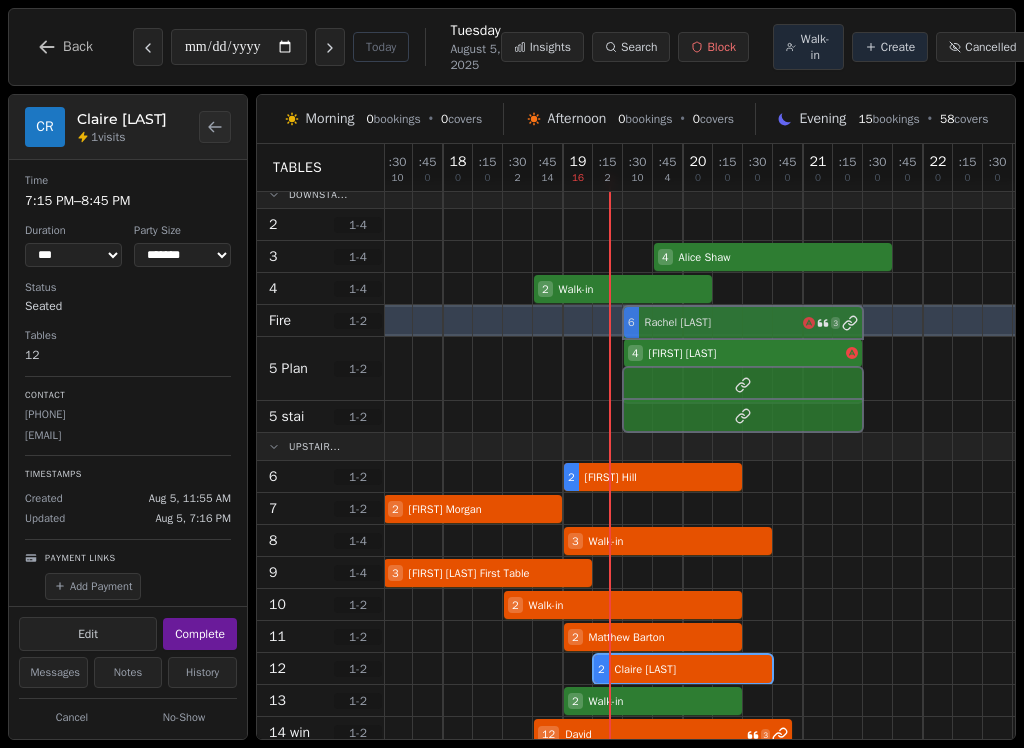 select on "****" 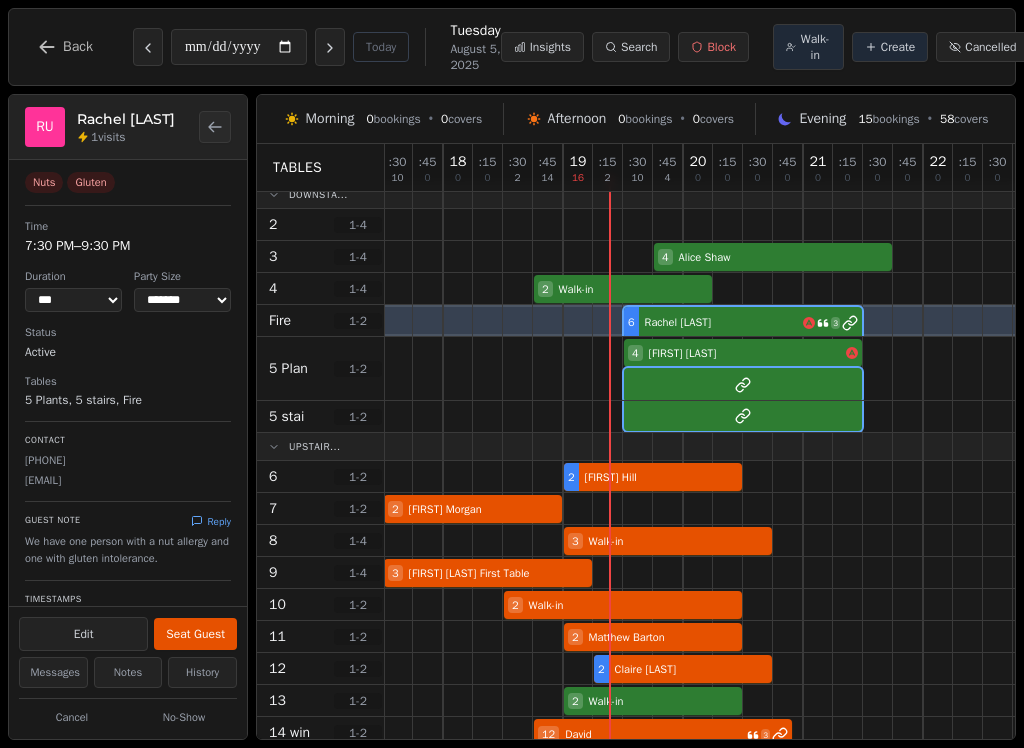 click at bounding box center (878, 540) 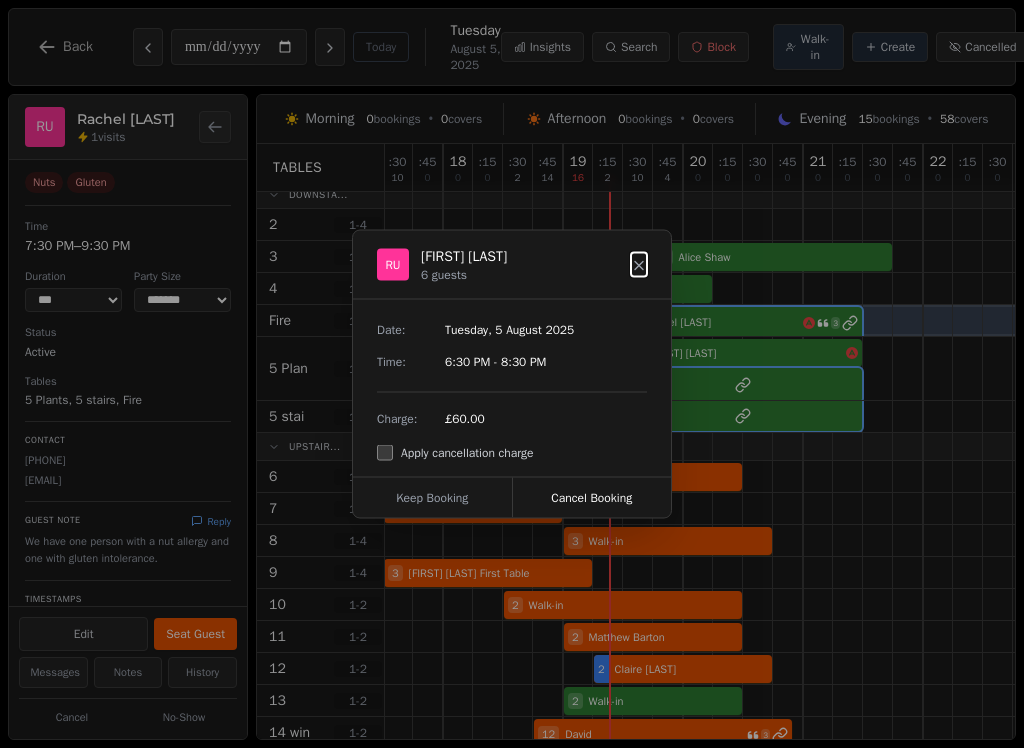 click on "Cancel Booking" at bounding box center (592, 498) 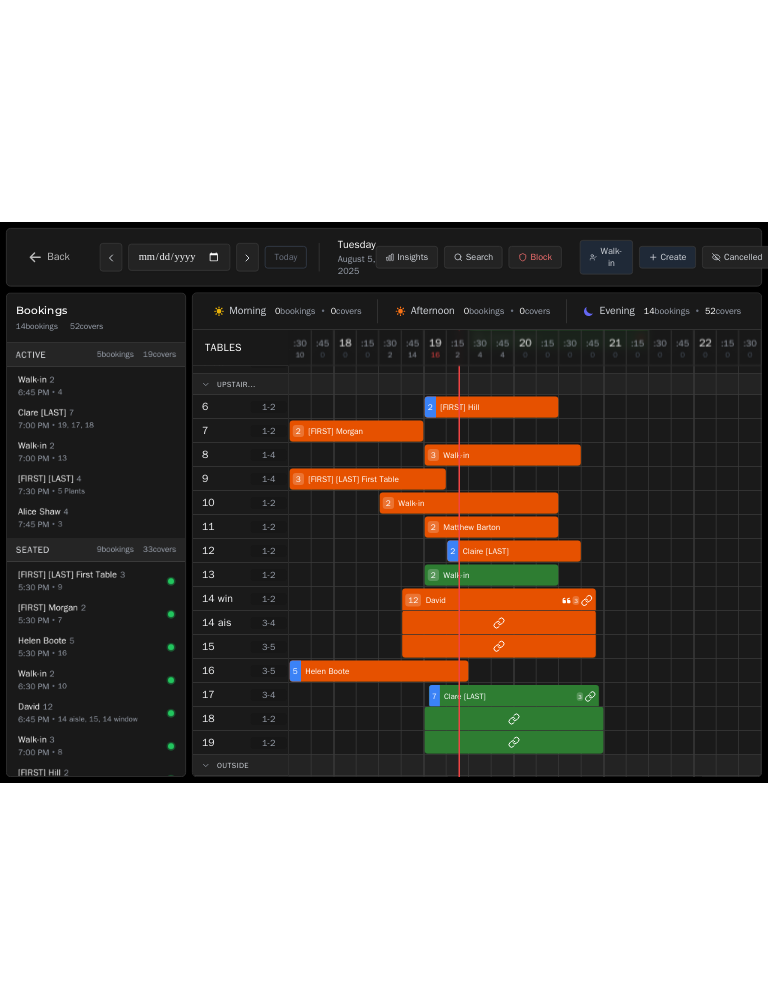 scroll, scrollTop: 209, scrollLeft: 0, axis: vertical 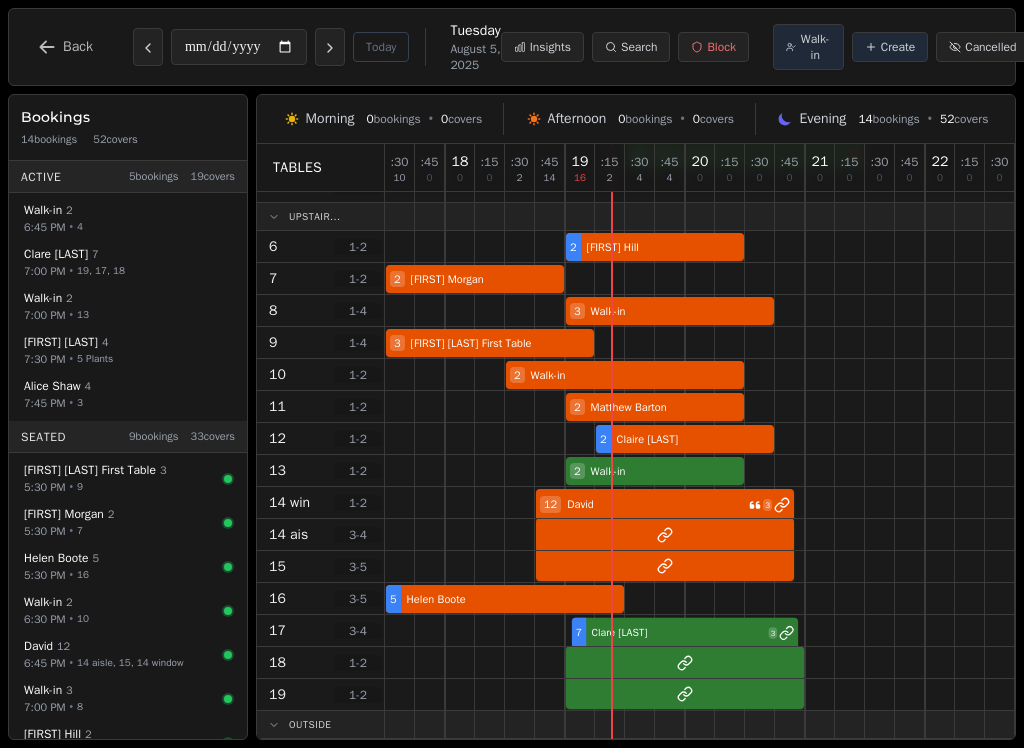 select on "****" 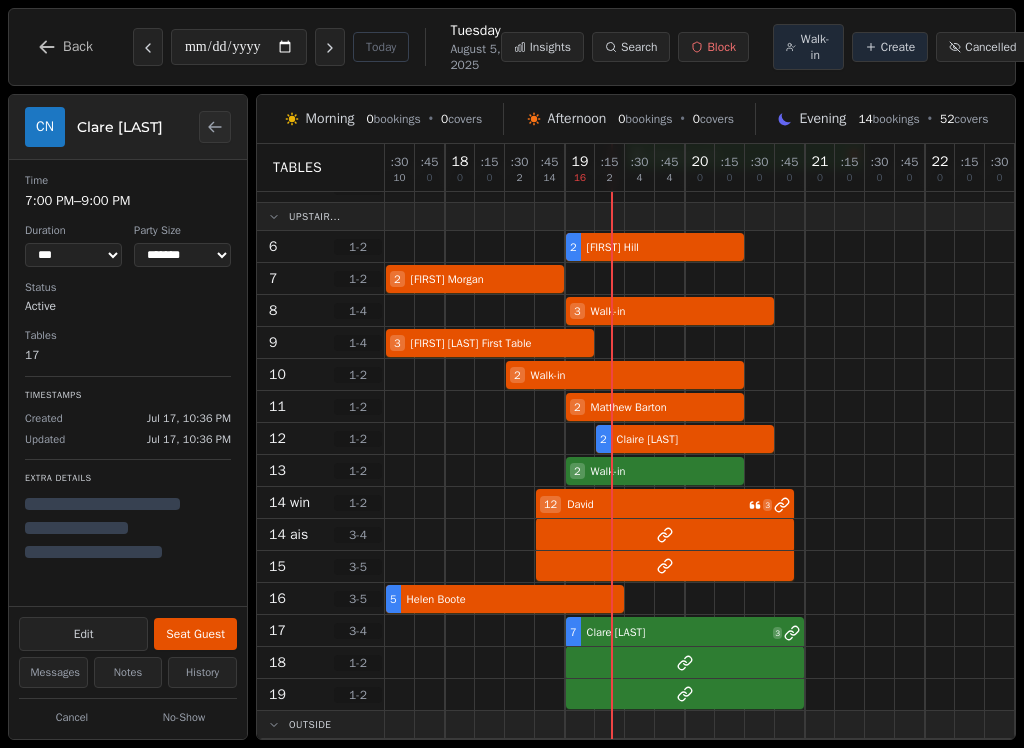click on "Seat Guest" at bounding box center (195, 634) 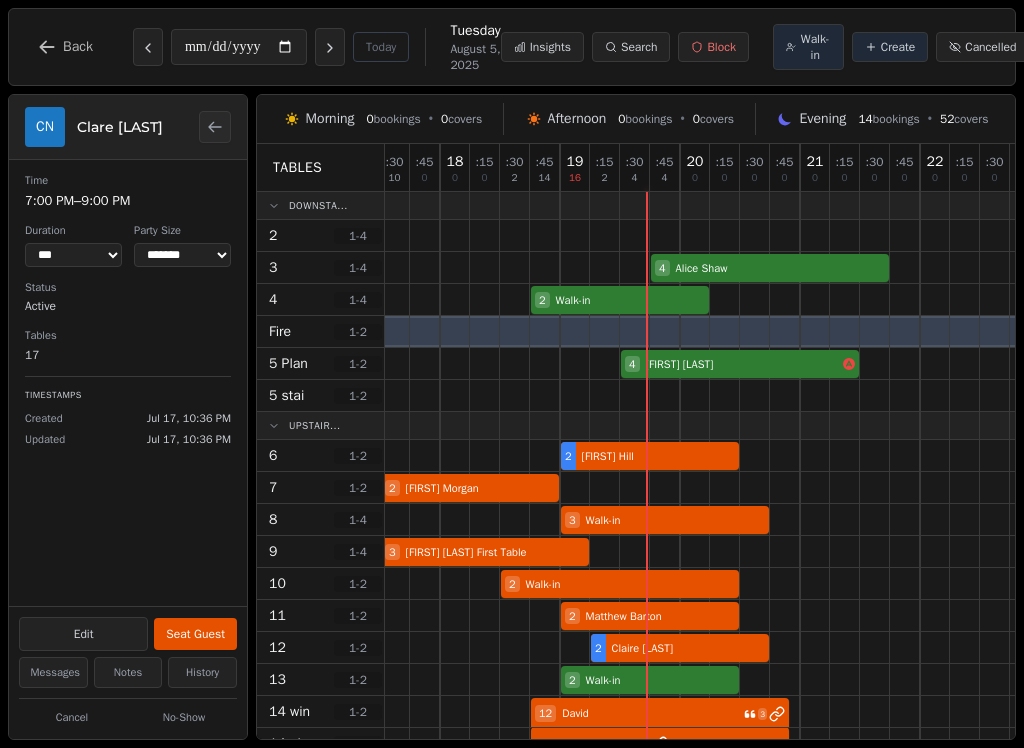 scroll, scrollTop: 0, scrollLeft: 5, axis: horizontal 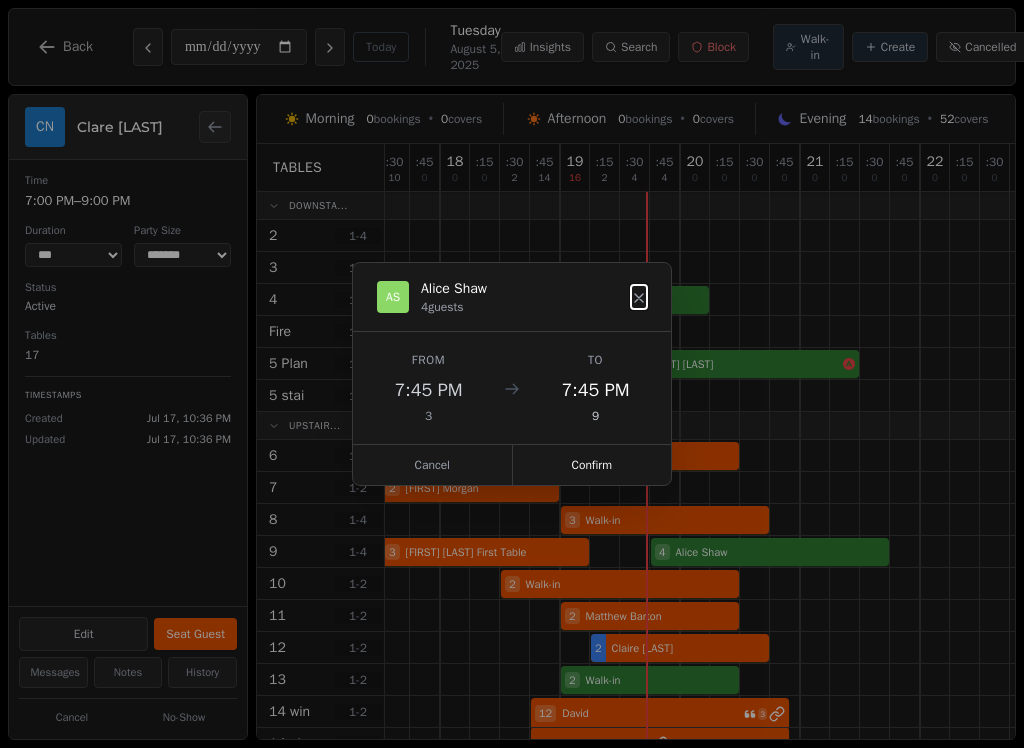 click on "Confirm" at bounding box center [592, 465] 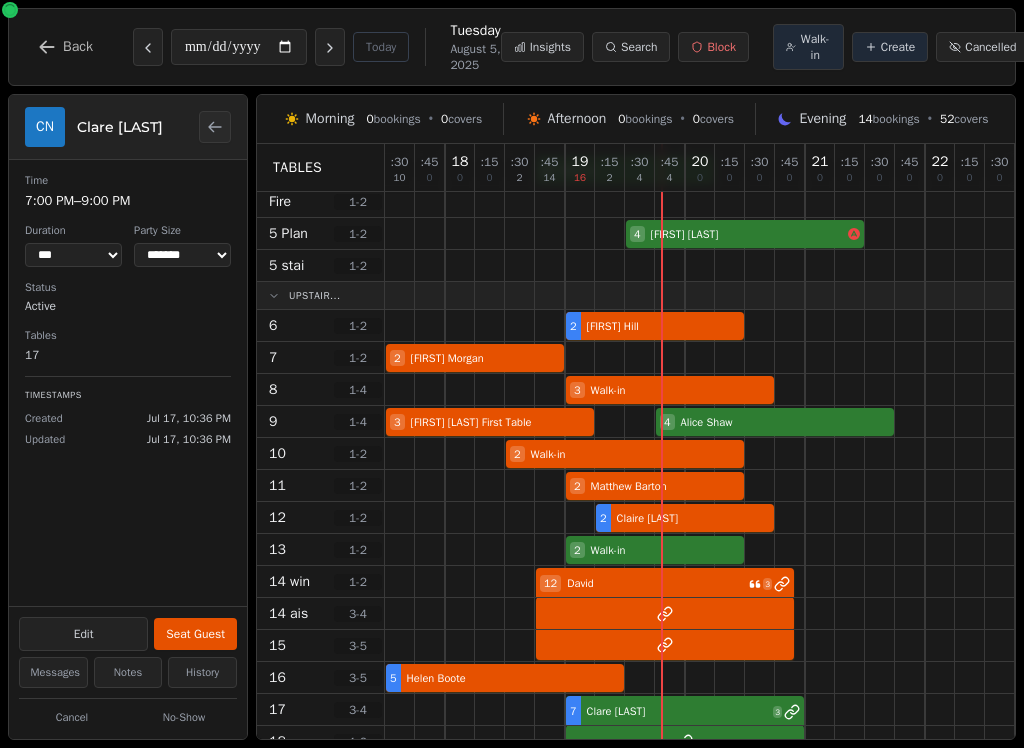 scroll, scrollTop: 130, scrollLeft: 0, axis: vertical 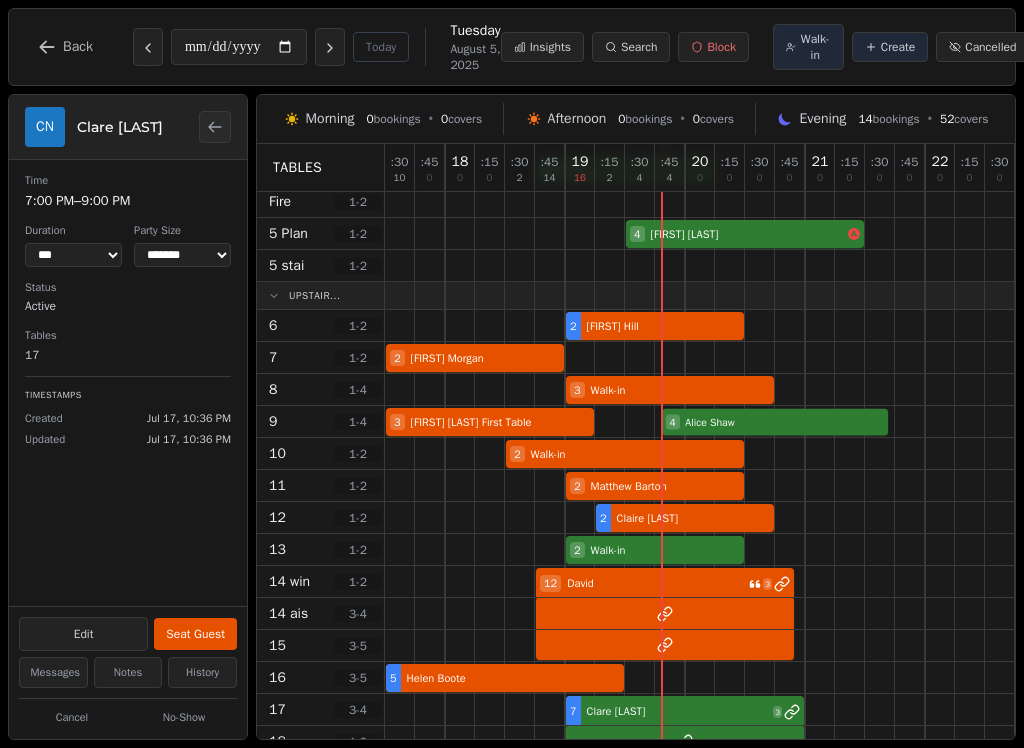 select on "*" 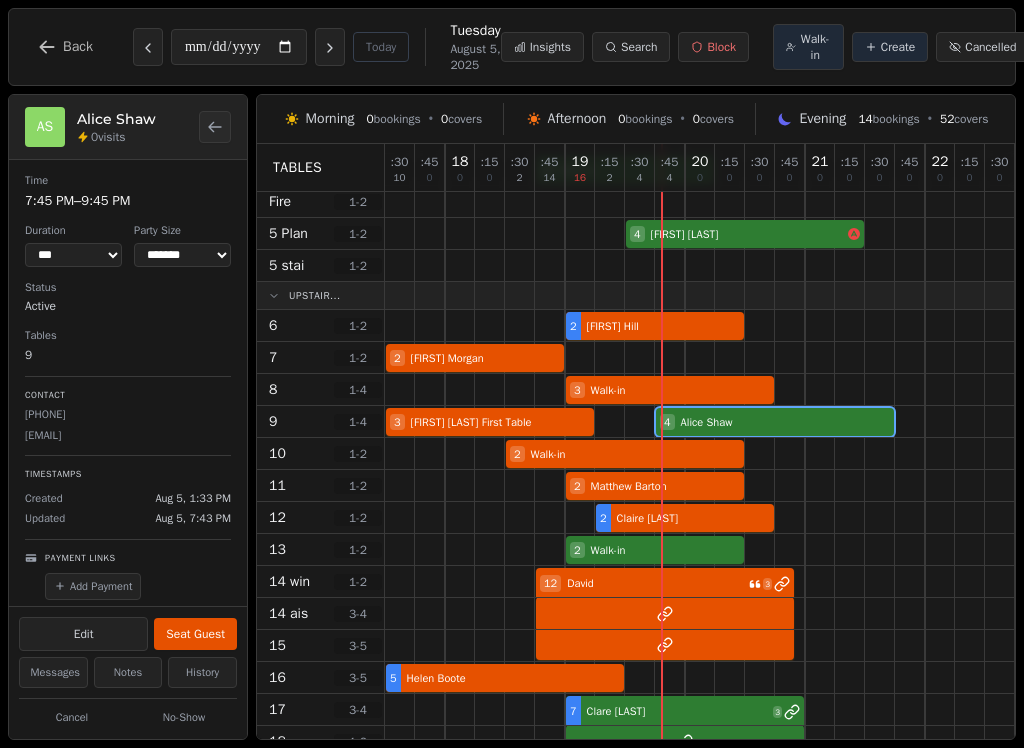 click on "Seat Guest" at bounding box center [195, 634] 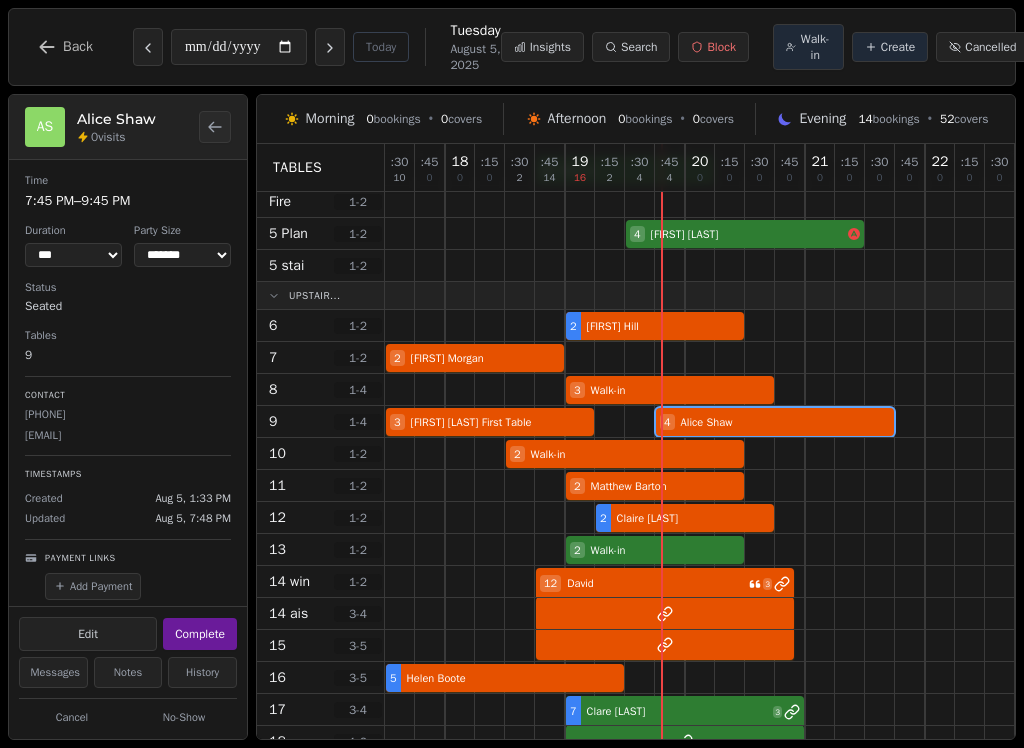 select on "****" 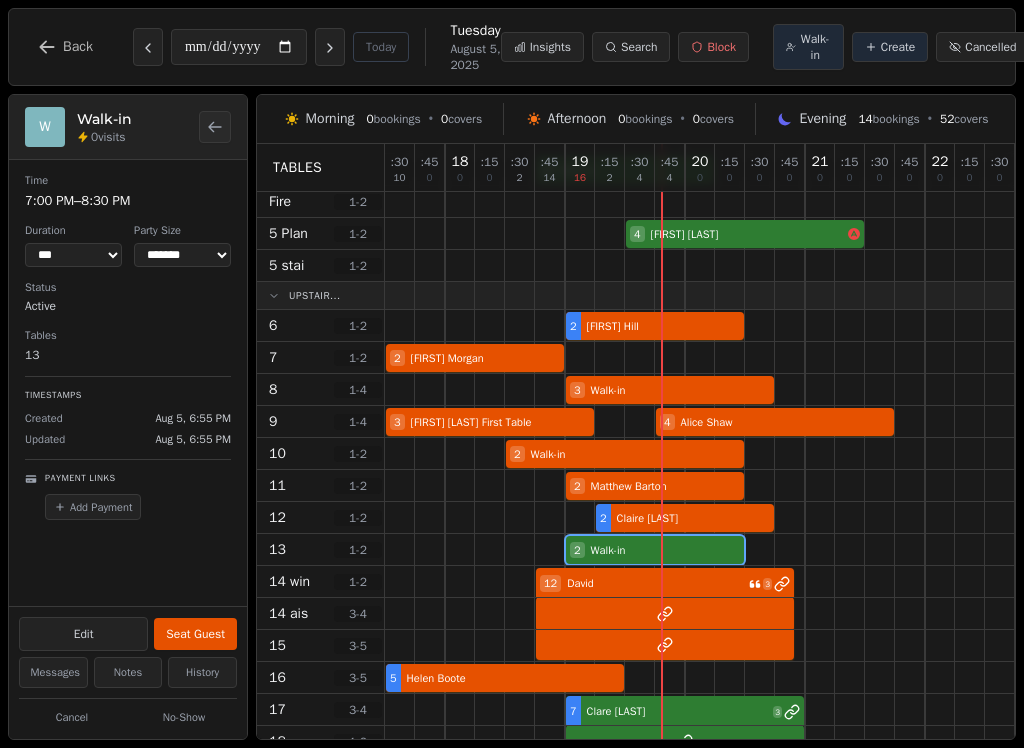 click on "Seat Guest" at bounding box center [195, 634] 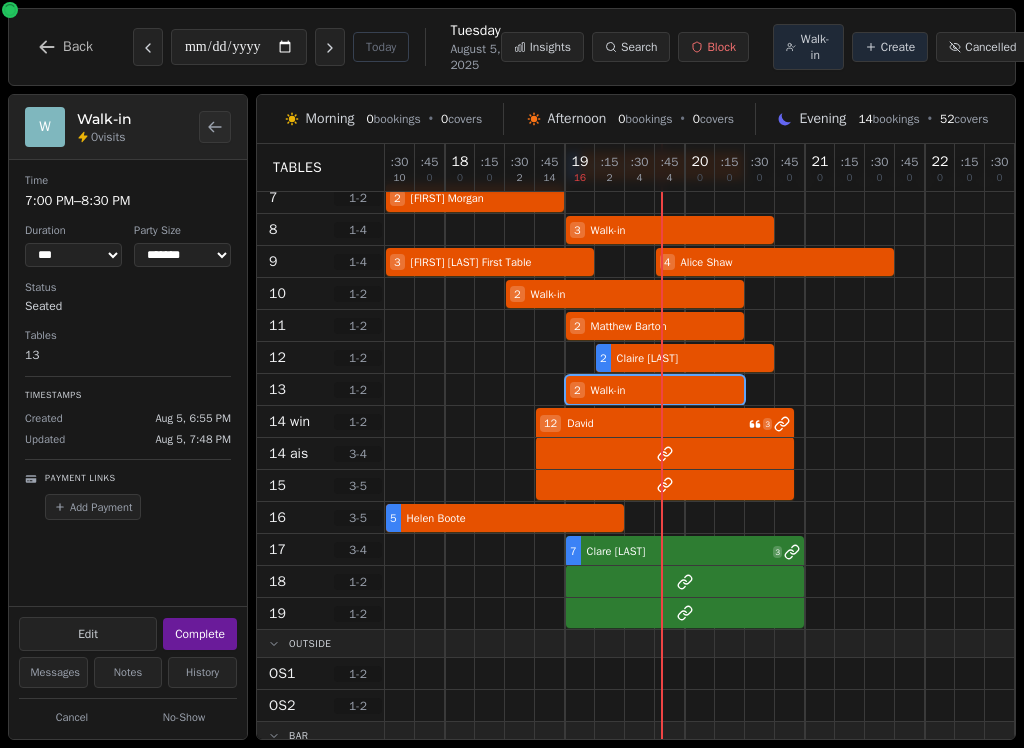 scroll, scrollTop: 306, scrollLeft: 0, axis: vertical 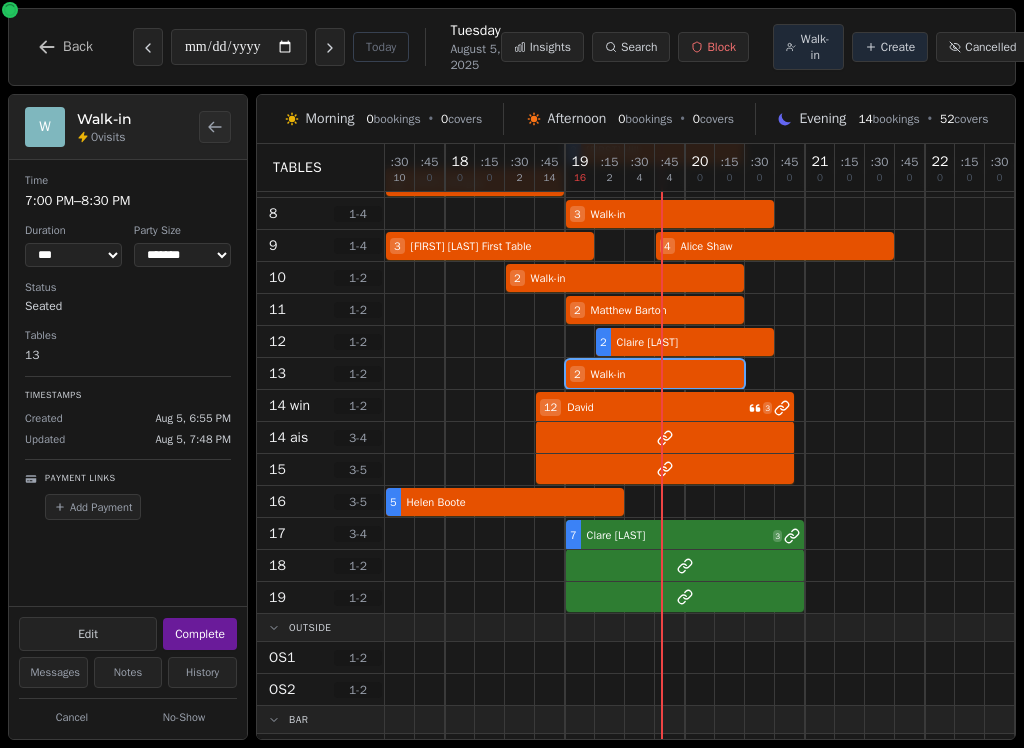 select on "****" 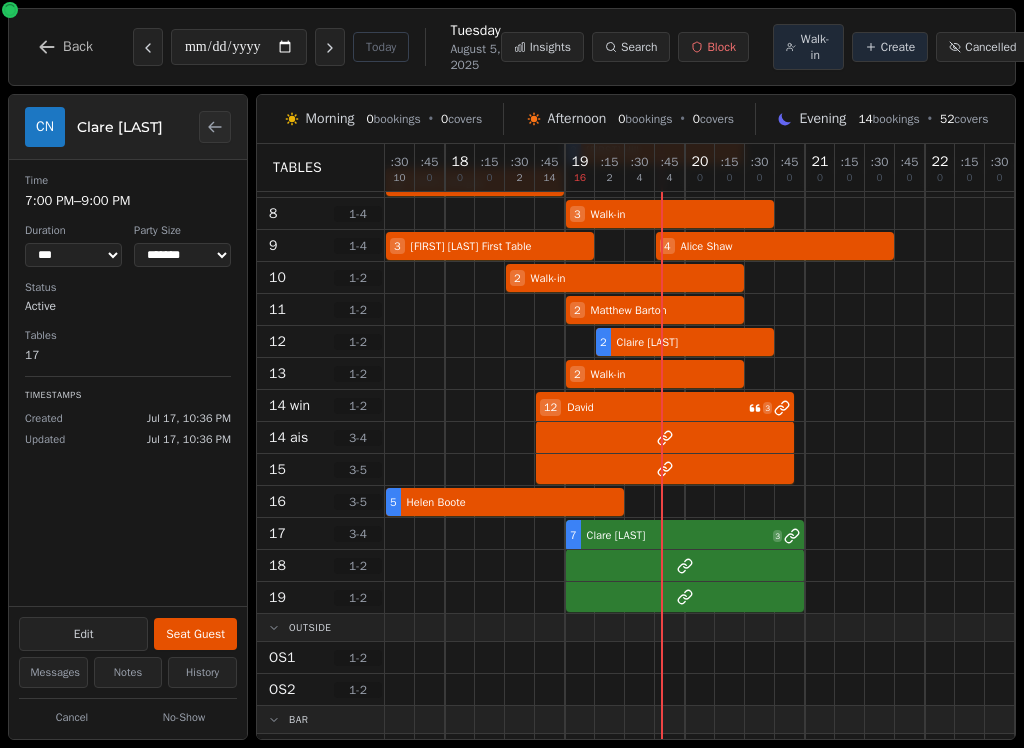click at bounding box center [700, 533] 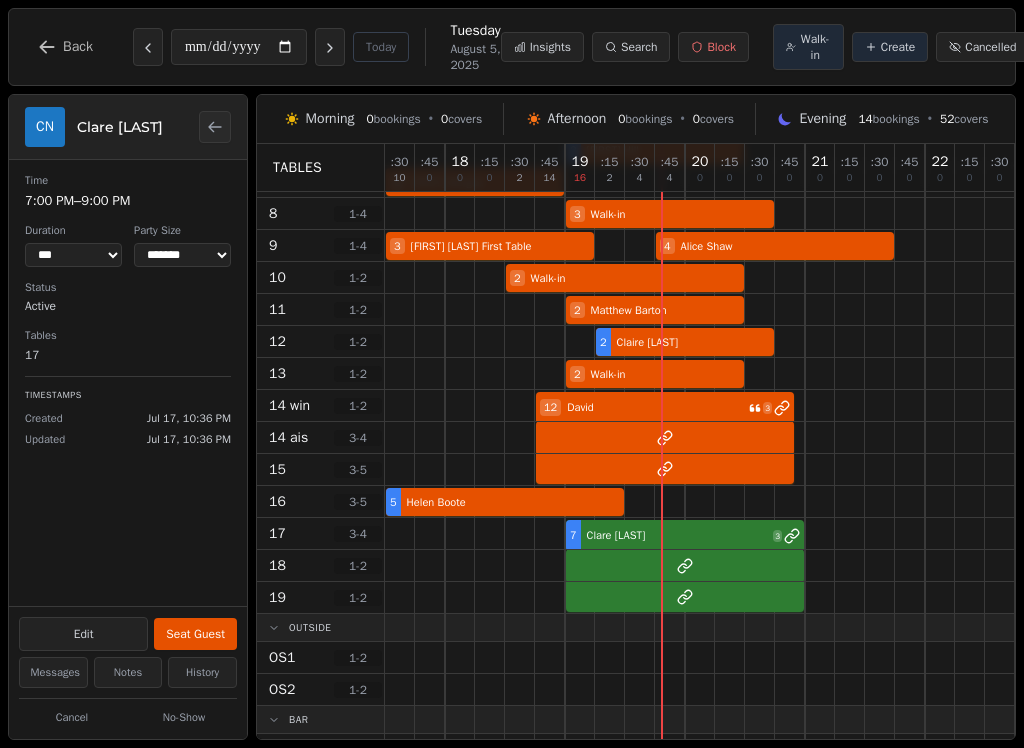 click on "Seat Guest" at bounding box center (195, 634) 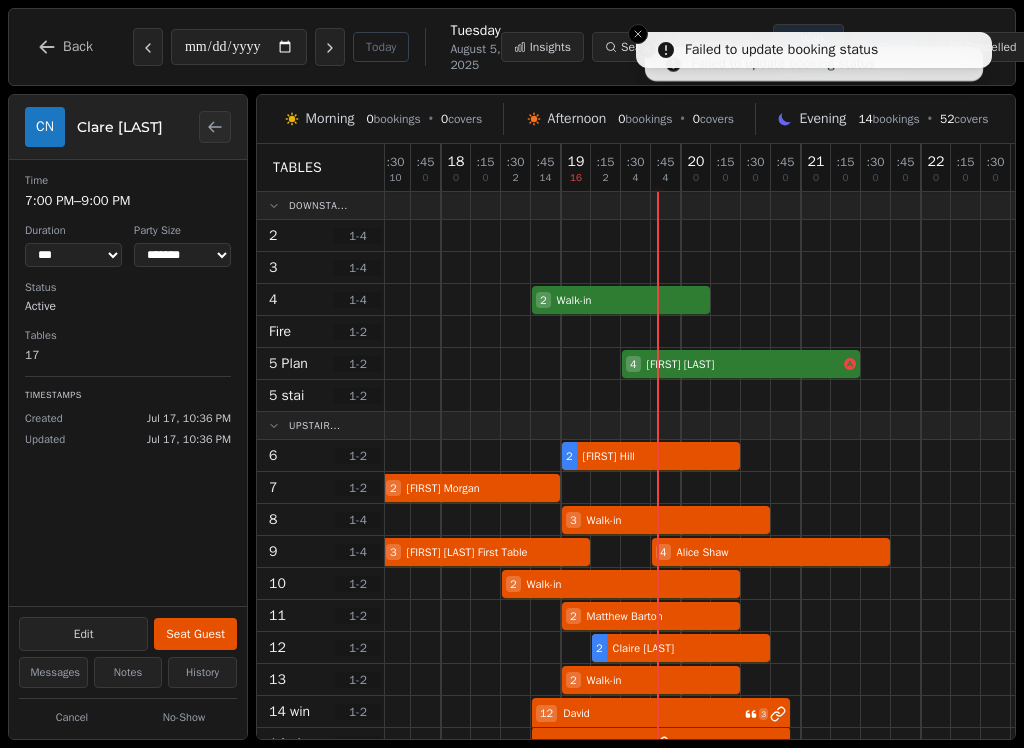 scroll, scrollTop: 0, scrollLeft: 4, axis: horizontal 